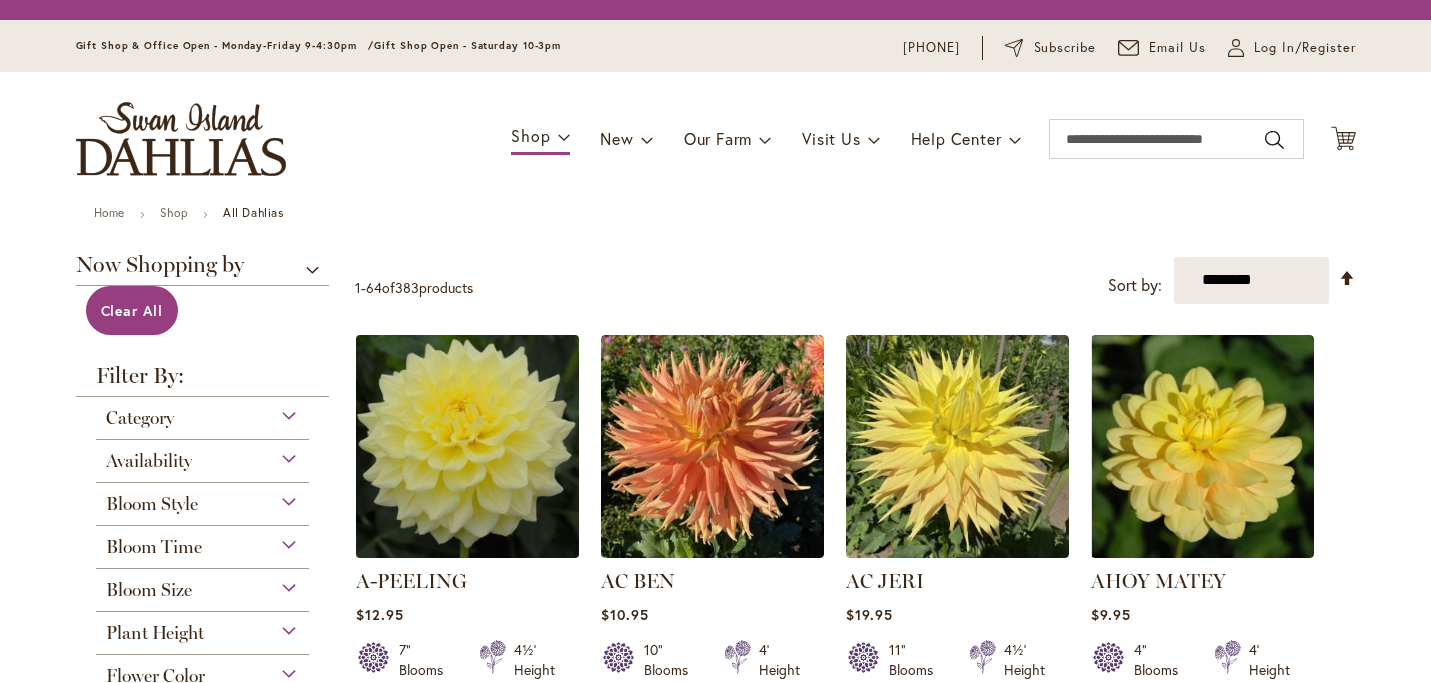 scroll, scrollTop: 0, scrollLeft: 0, axis: both 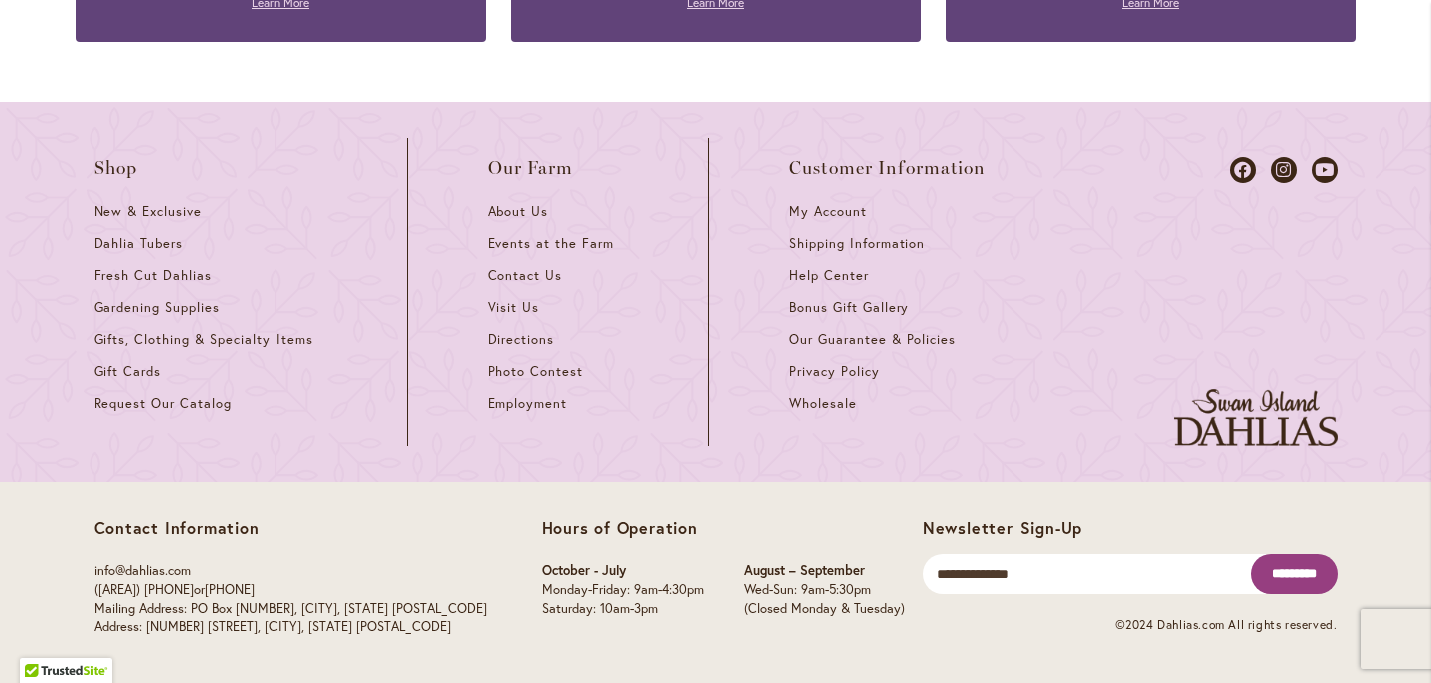 click on "Page
Next" at bounding box center (501, -346) 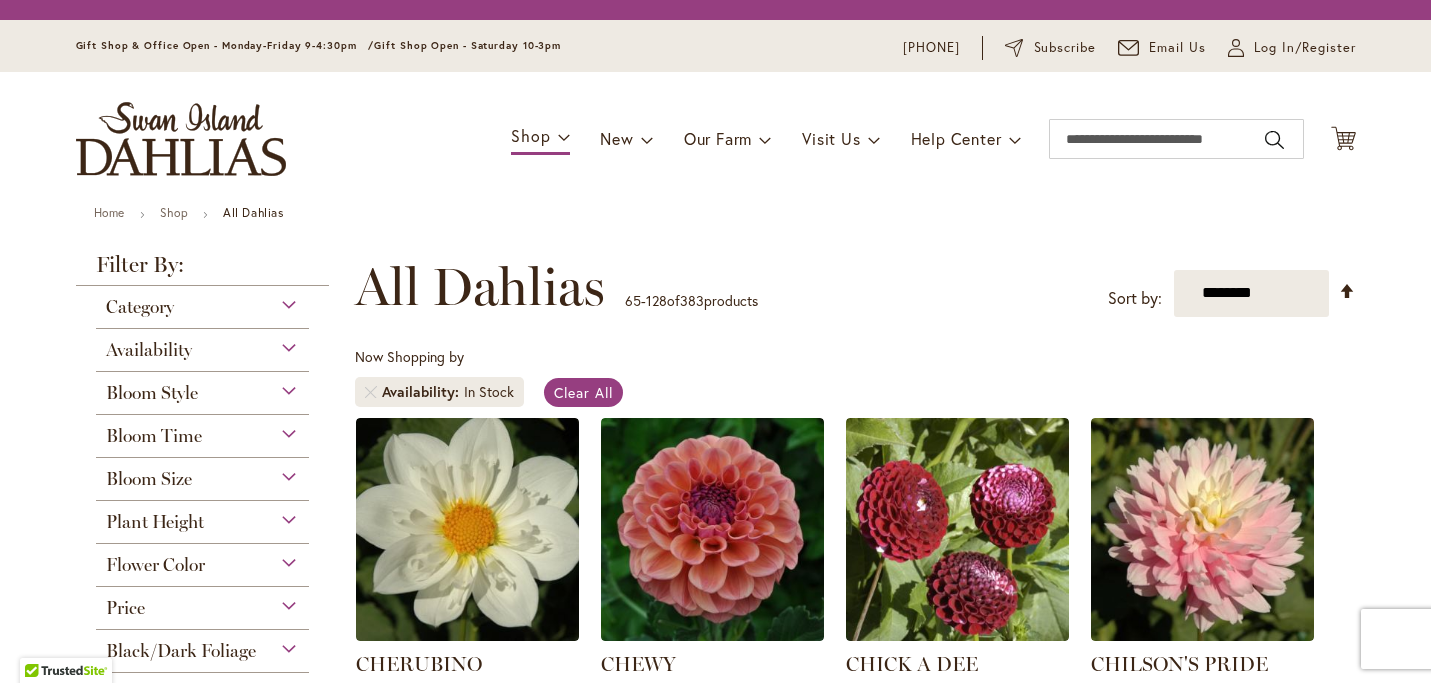 scroll, scrollTop: 0, scrollLeft: 0, axis: both 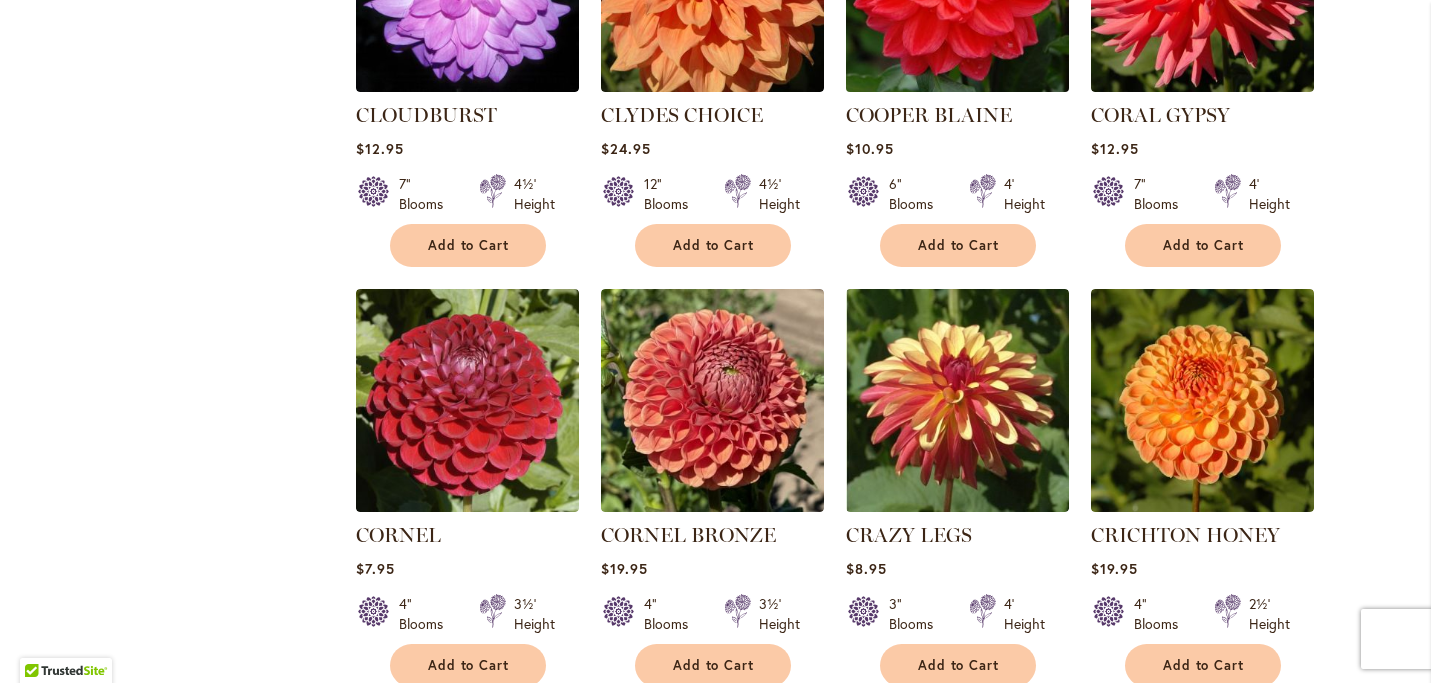 click at bounding box center [957, -20] 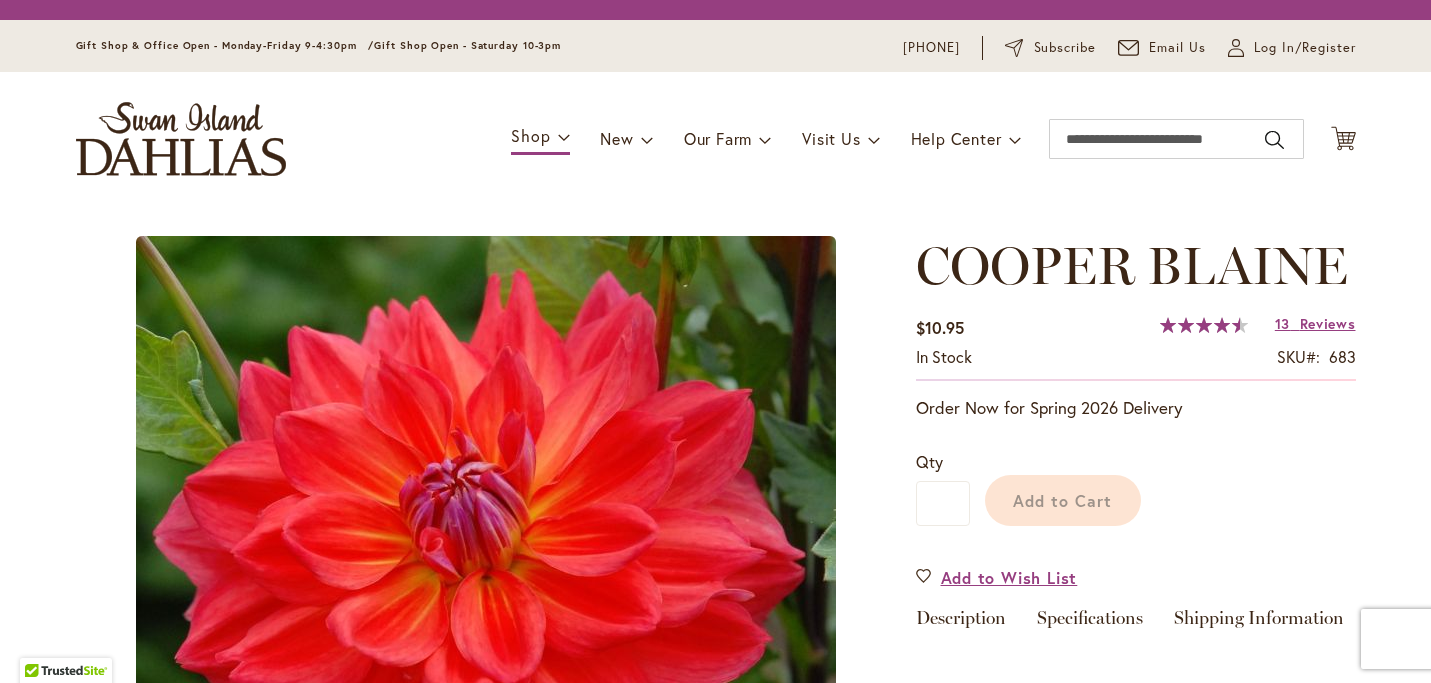 scroll, scrollTop: 0, scrollLeft: 0, axis: both 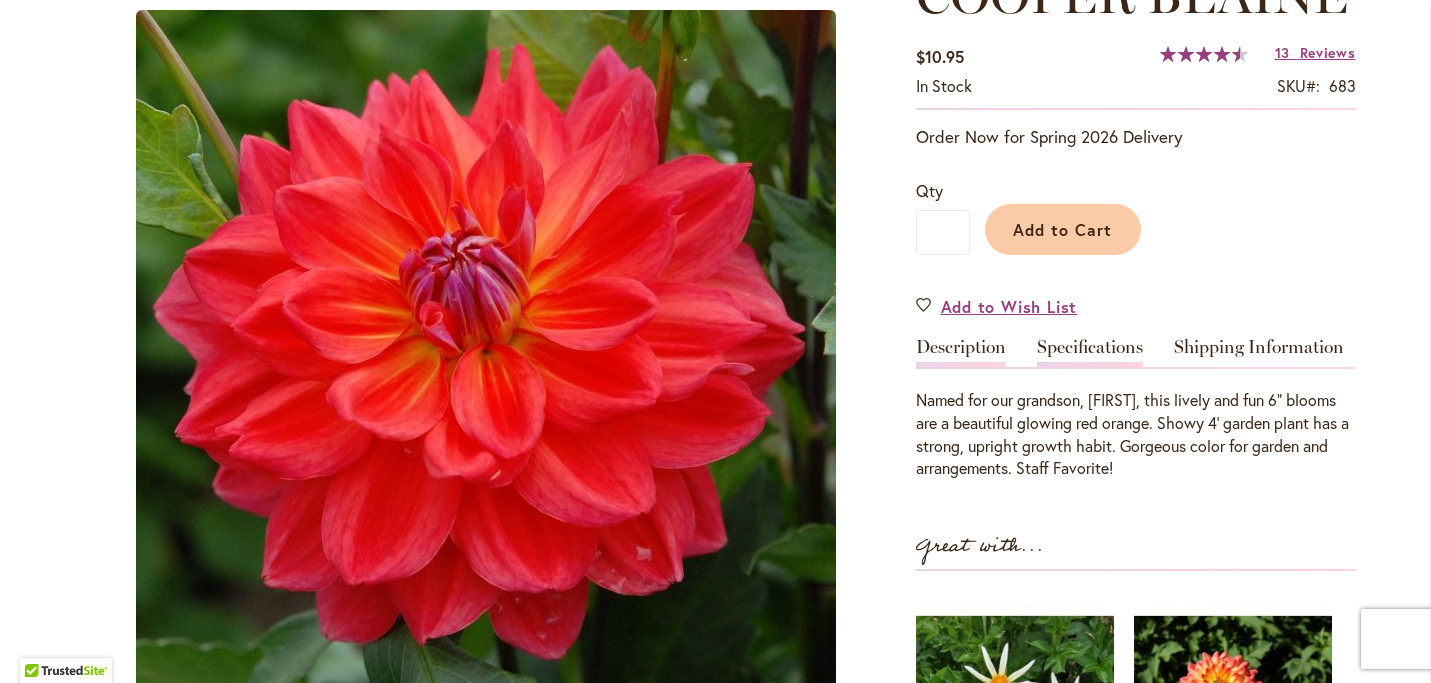 click on "Specifications" at bounding box center [1090, 352] 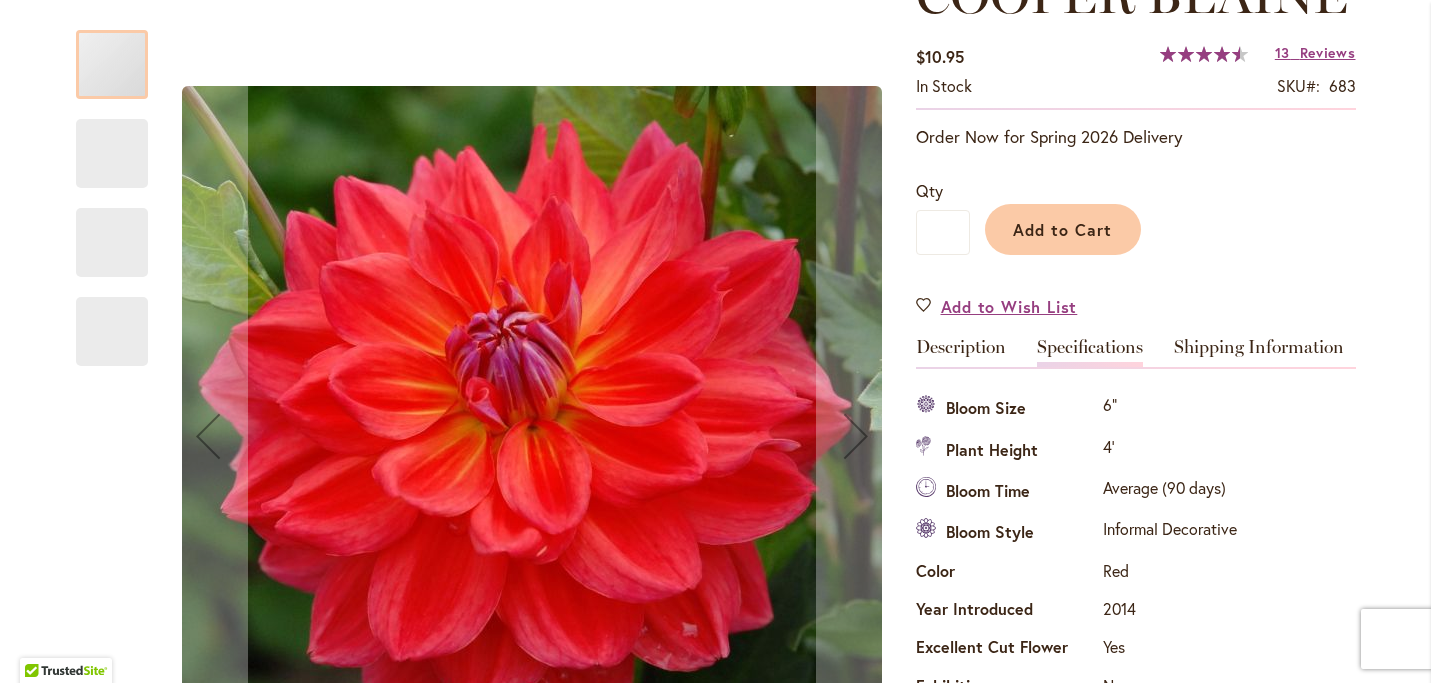 scroll, scrollTop: 688, scrollLeft: 0, axis: vertical 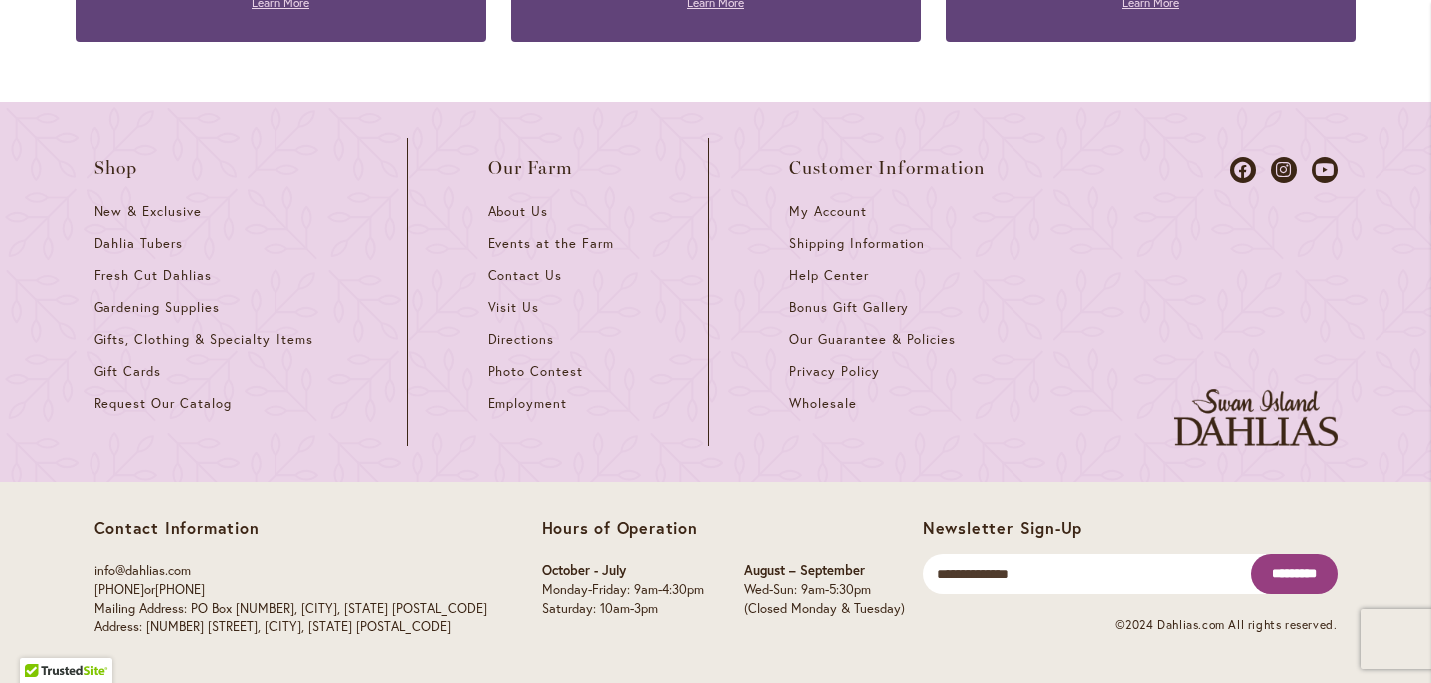 click on "Page
Next" at bounding box center (551, -346) 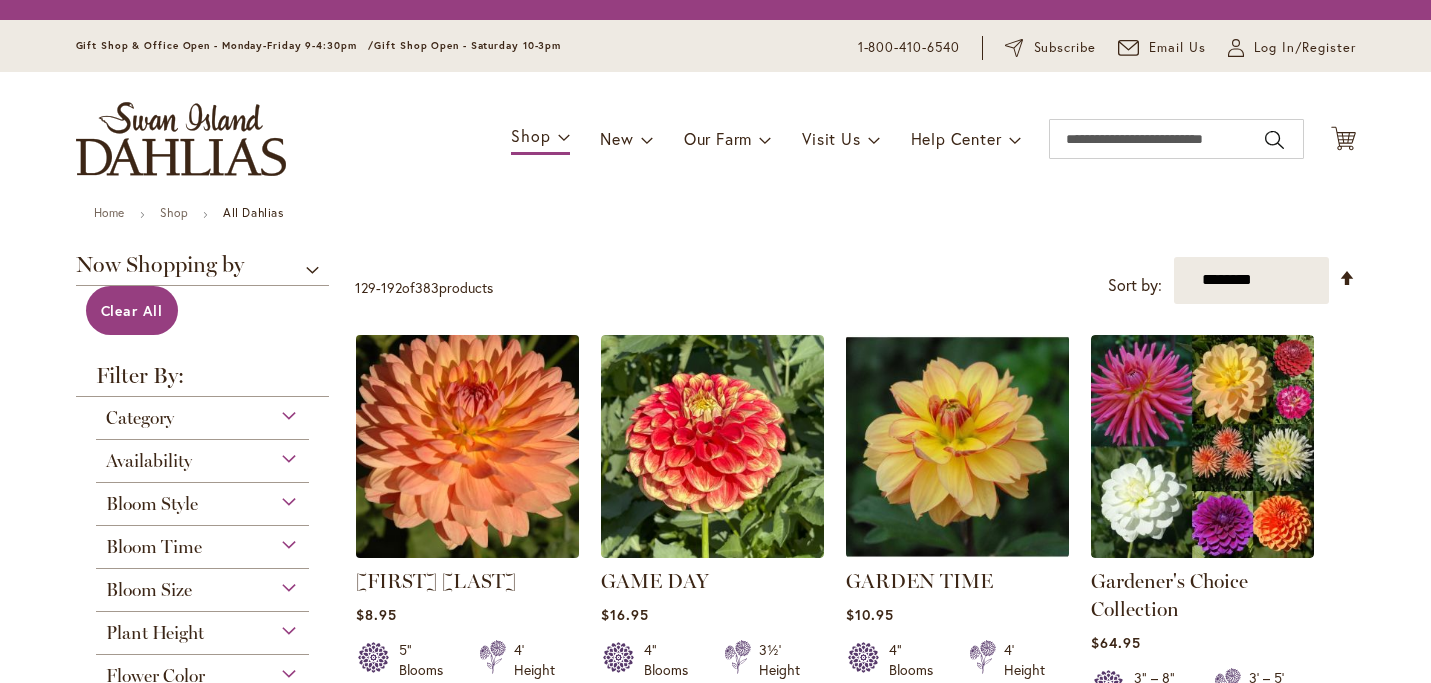 scroll, scrollTop: 0, scrollLeft: 0, axis: both 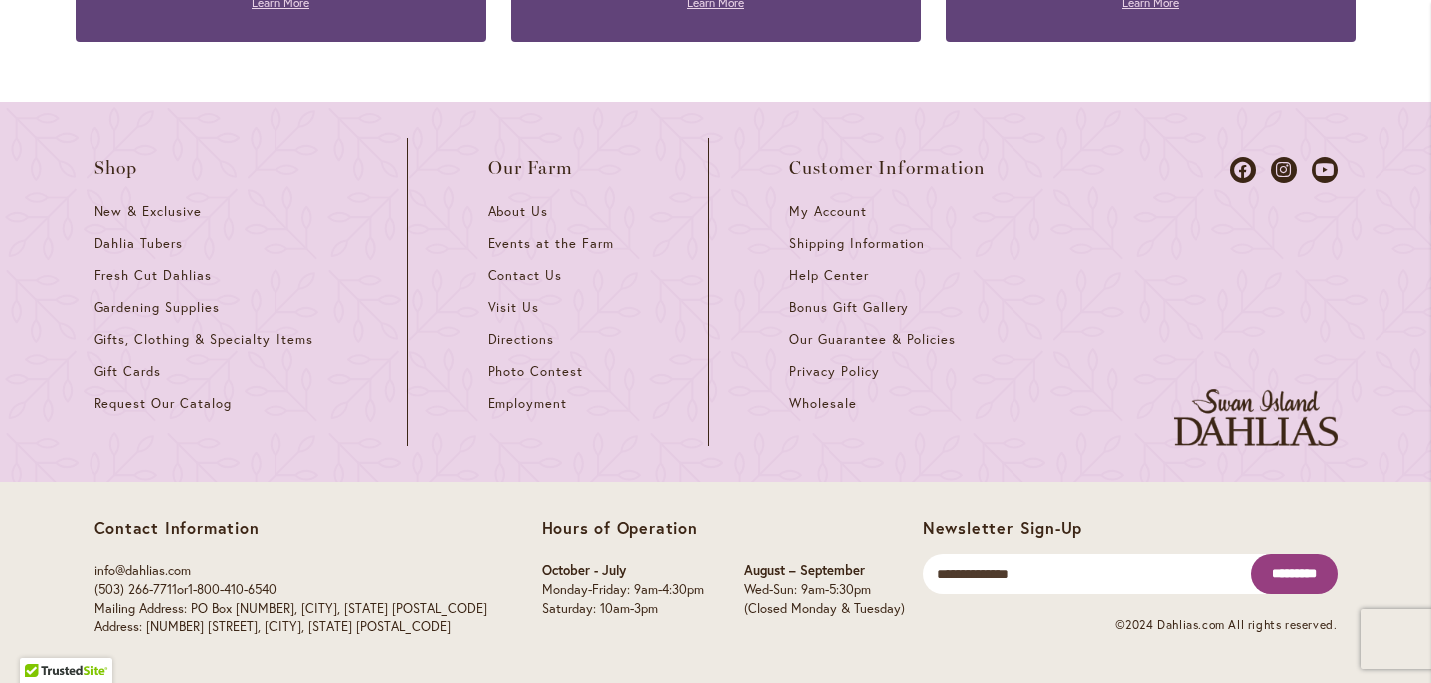 click on "Page
Next" at bounding box center [550, -346] 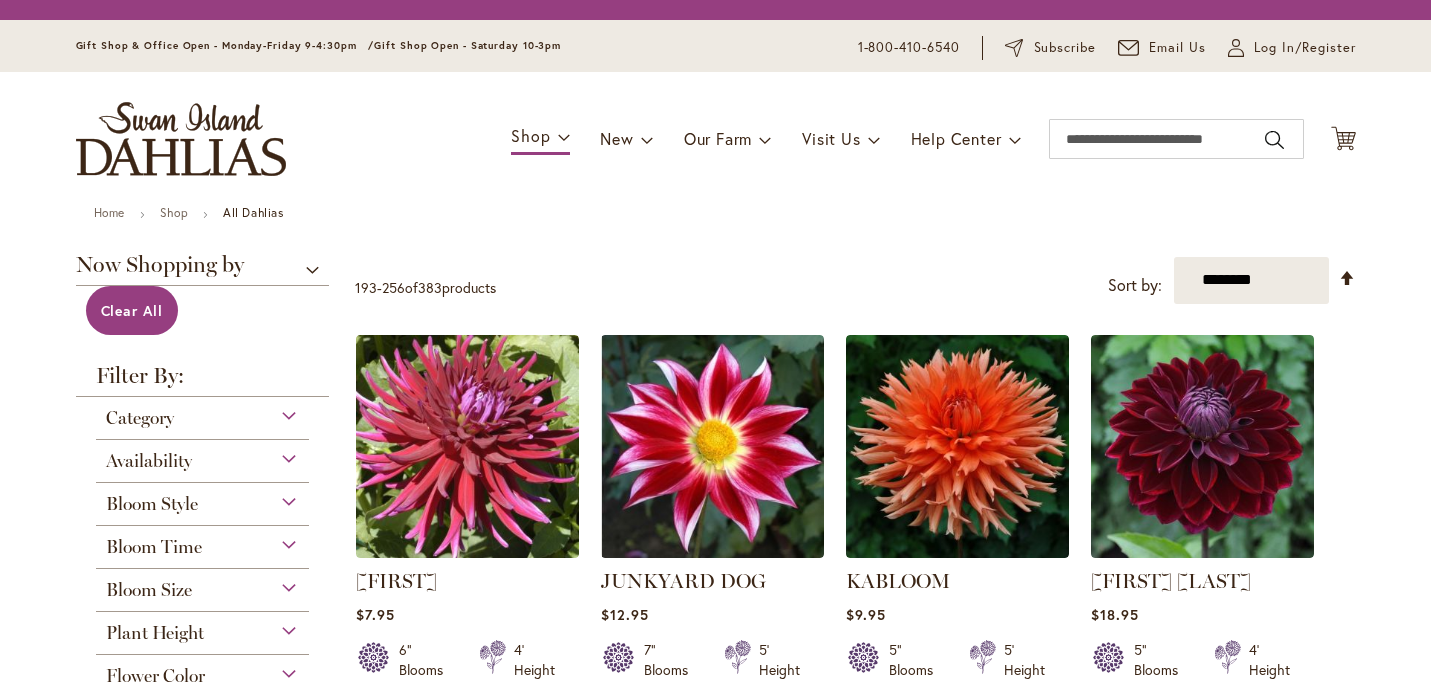 scroll, scrollTop: 0, scrollLeft: 0, axis: both 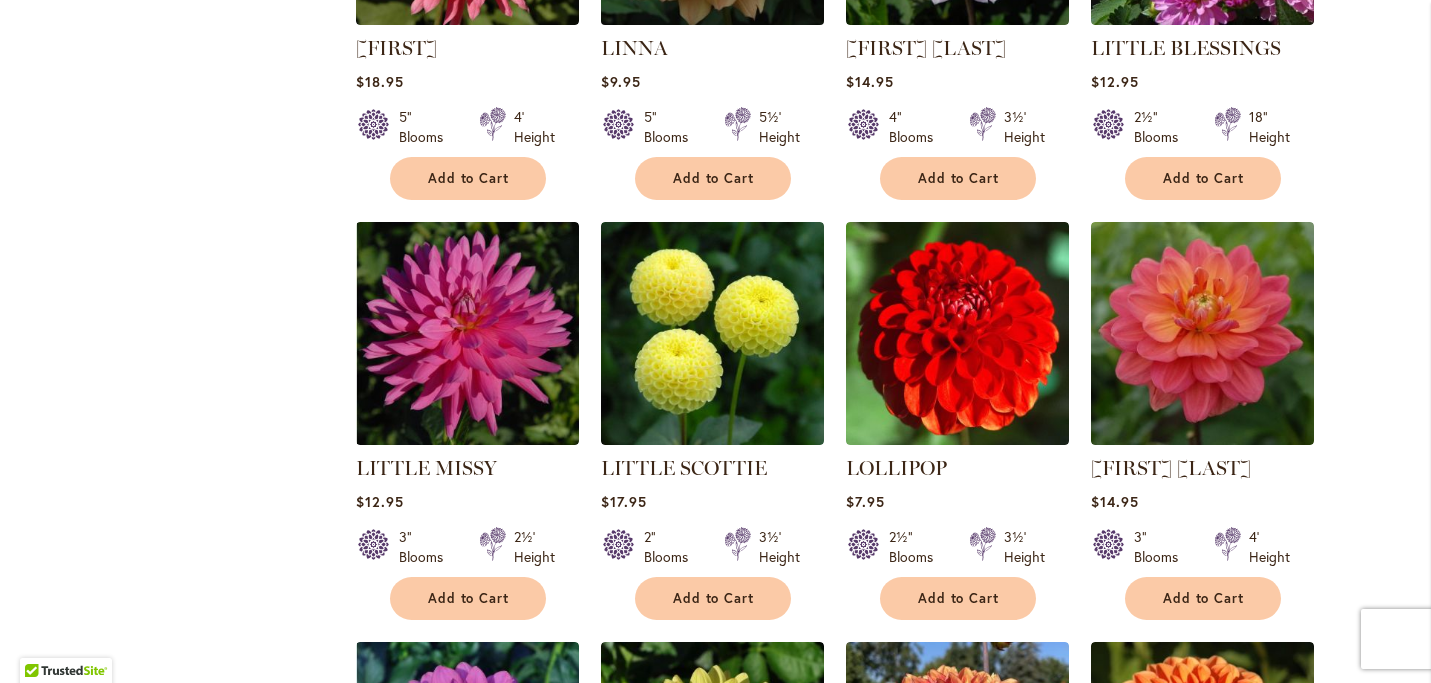 click at bounding box center [712, -87] 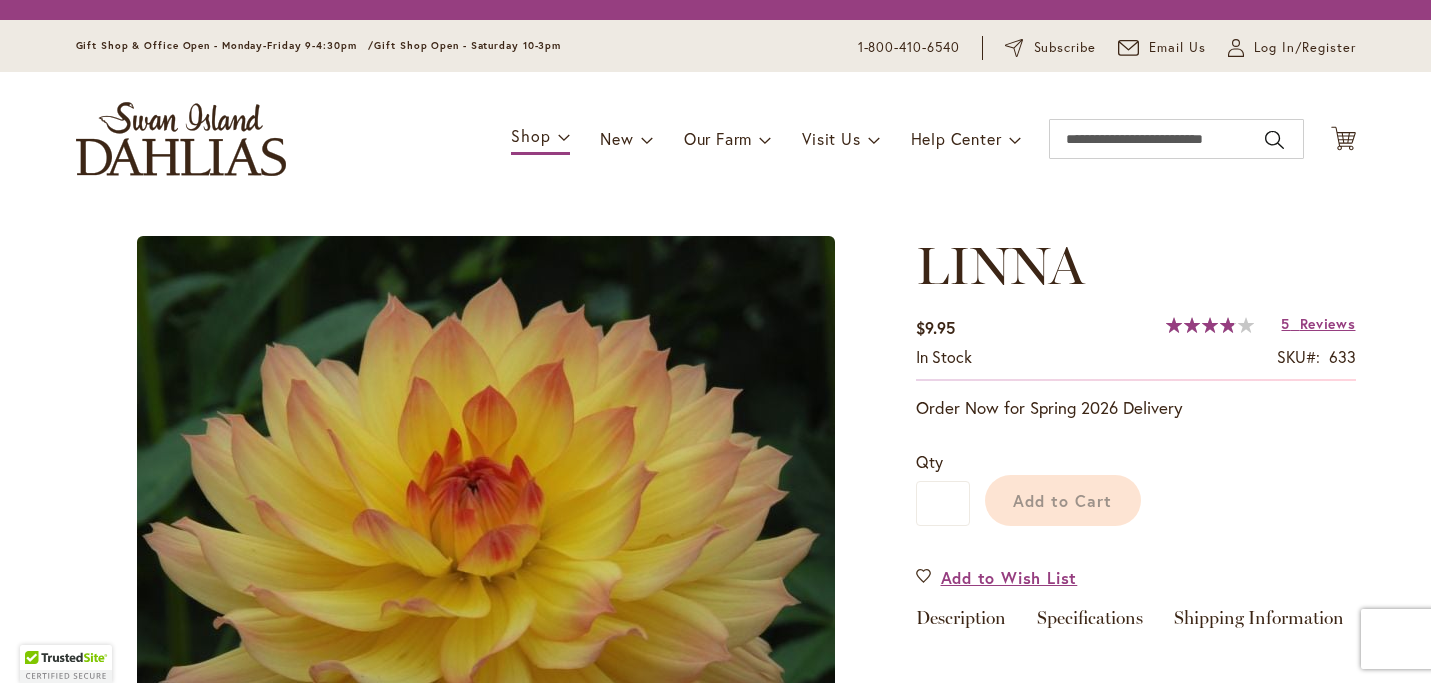 scroll, scrollTop: 0, scrollLeft: 0, axis: both 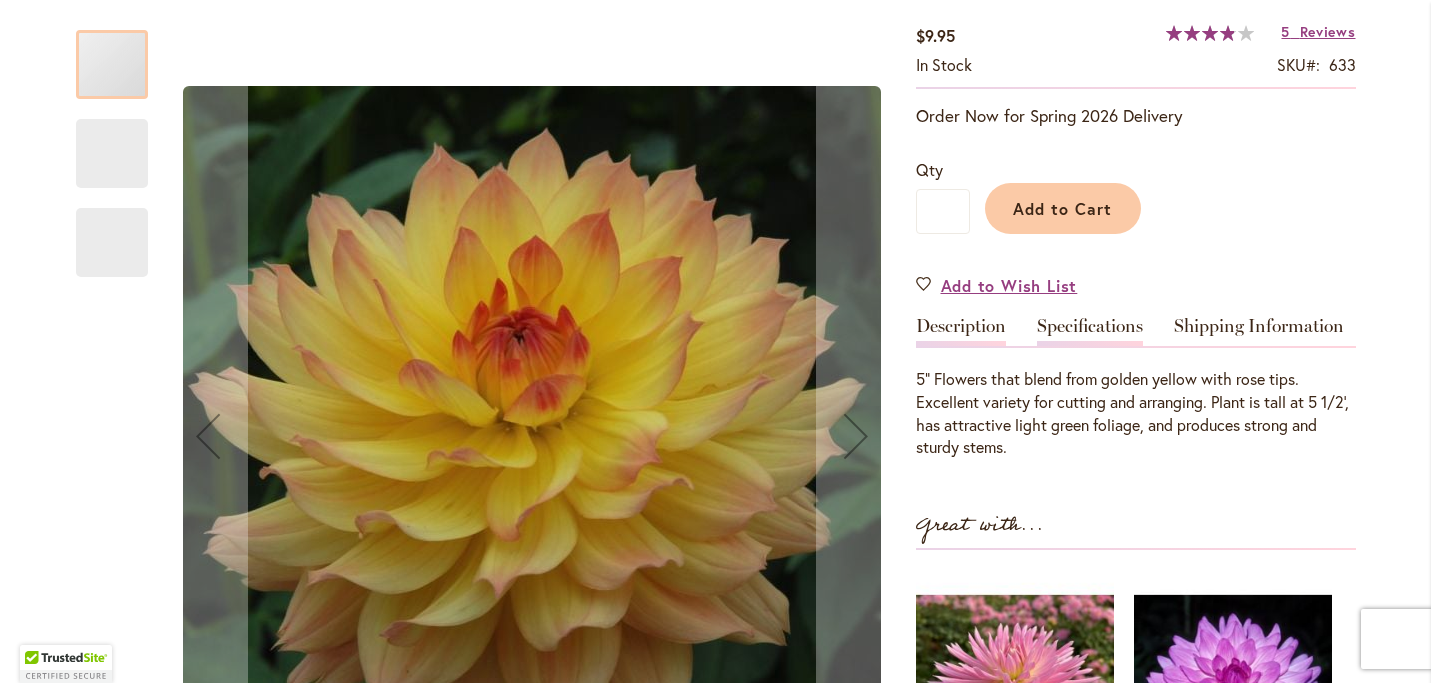 click on "Specifications" at bounding box center (1090, 331) 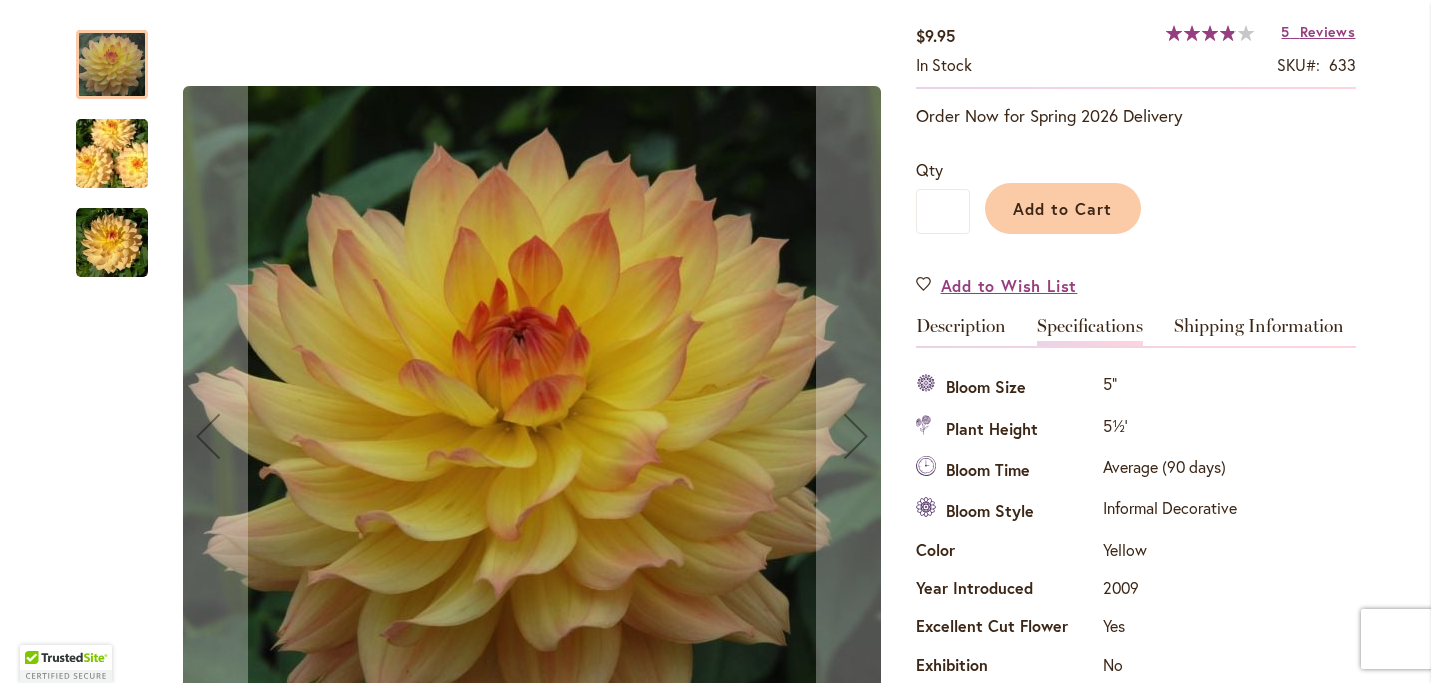 scroll, scrollTop: 688, scrollLeft: 0, axis: vertical 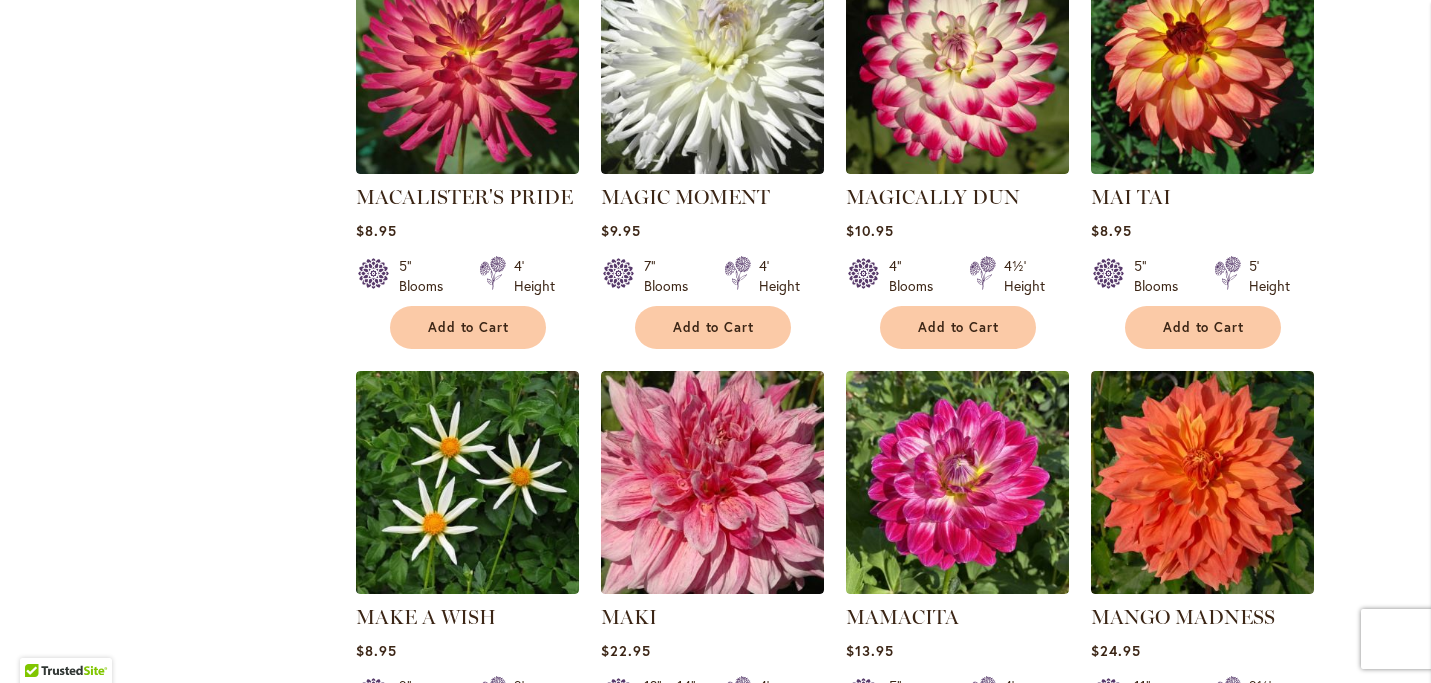 click at bounding box center [467, -358] 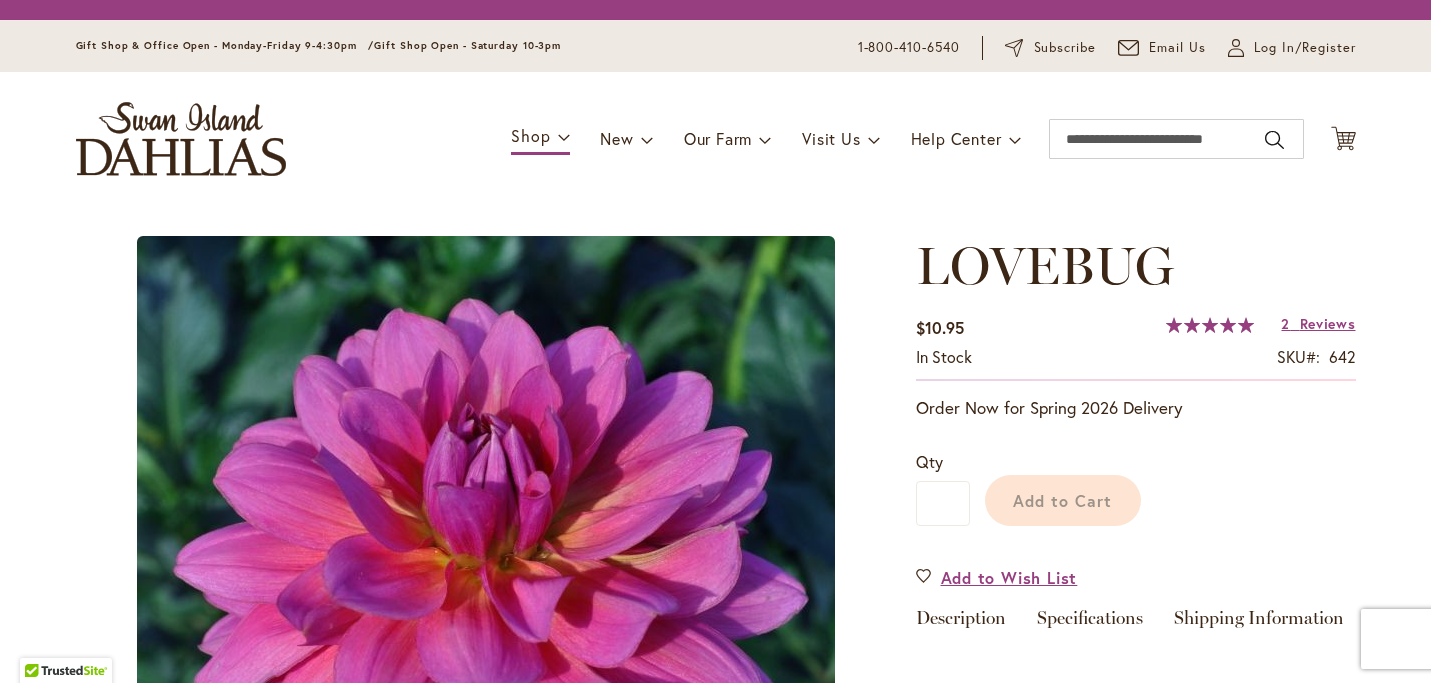 scroll, scrollTop: 0, scrollLeft: 0, axis: both 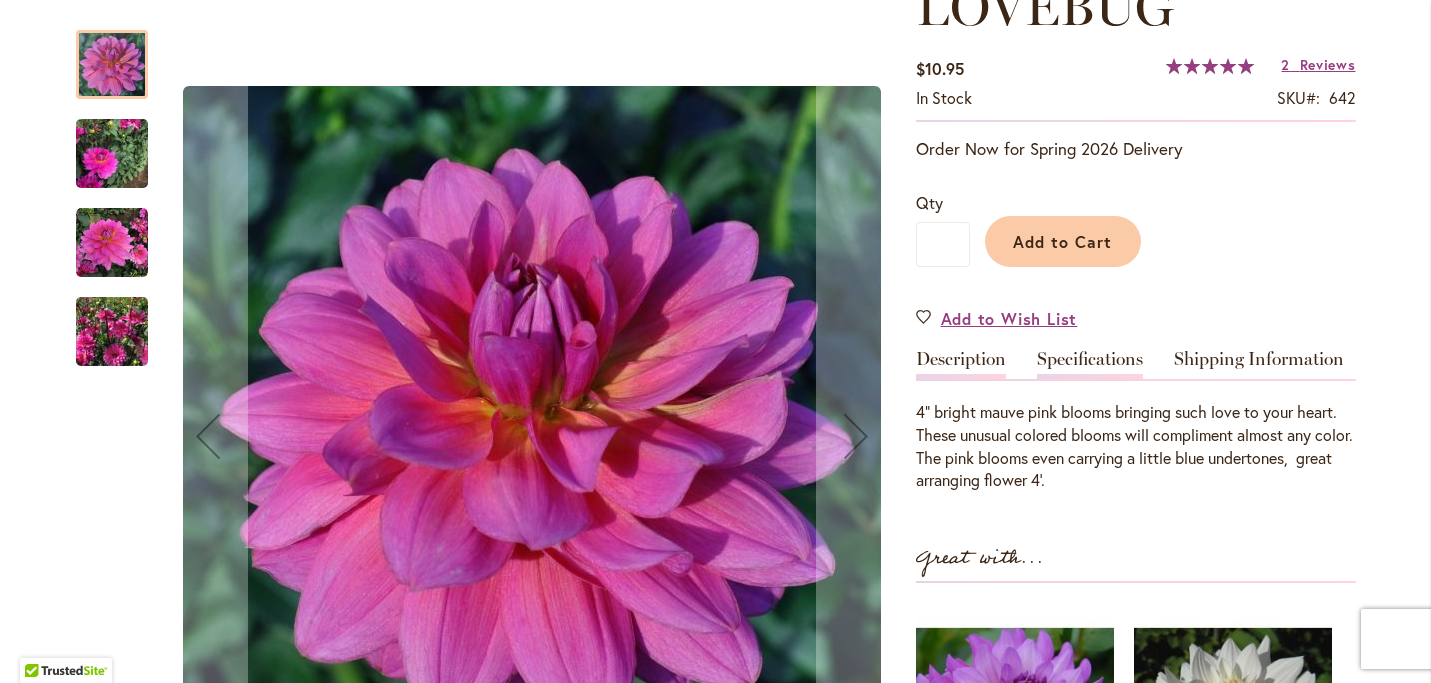 click on "Specifications" at bounding box center (1090, 364) 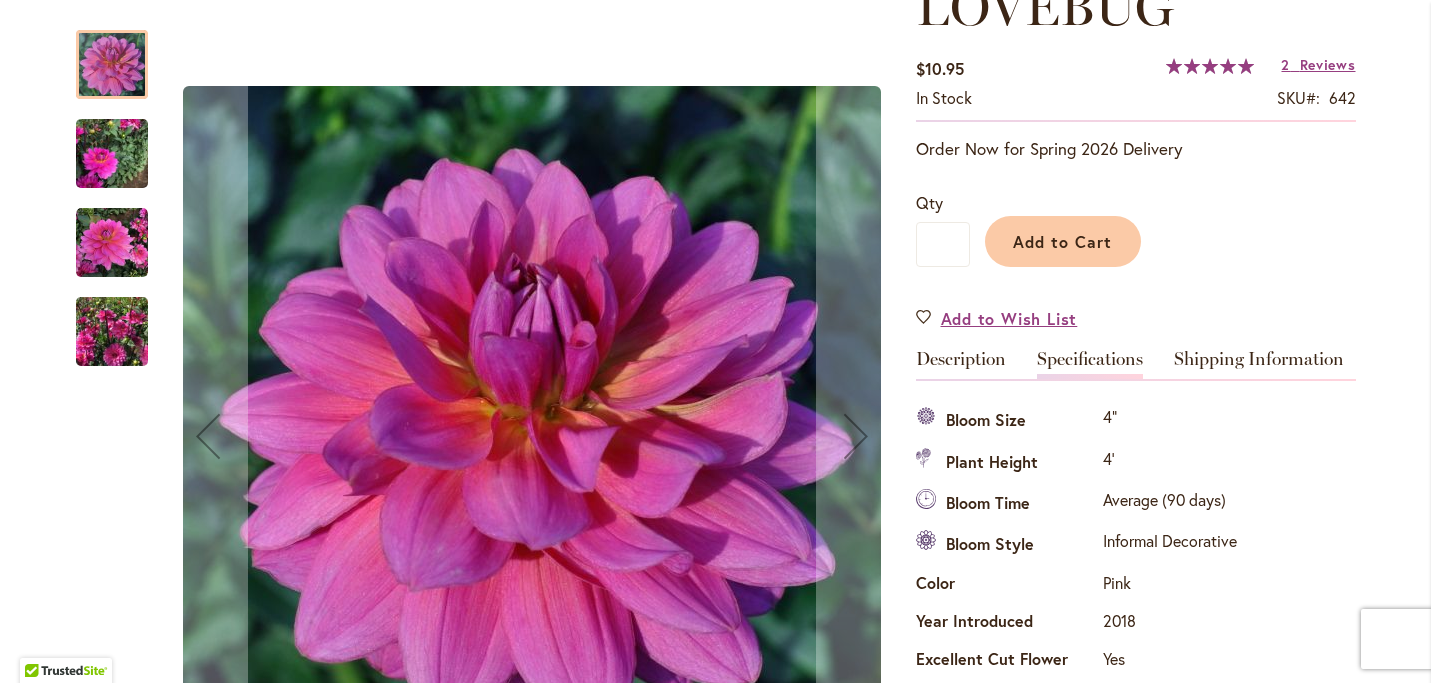 scroll, scrollTop: 688, scrollLeft: 0, axis: vertical 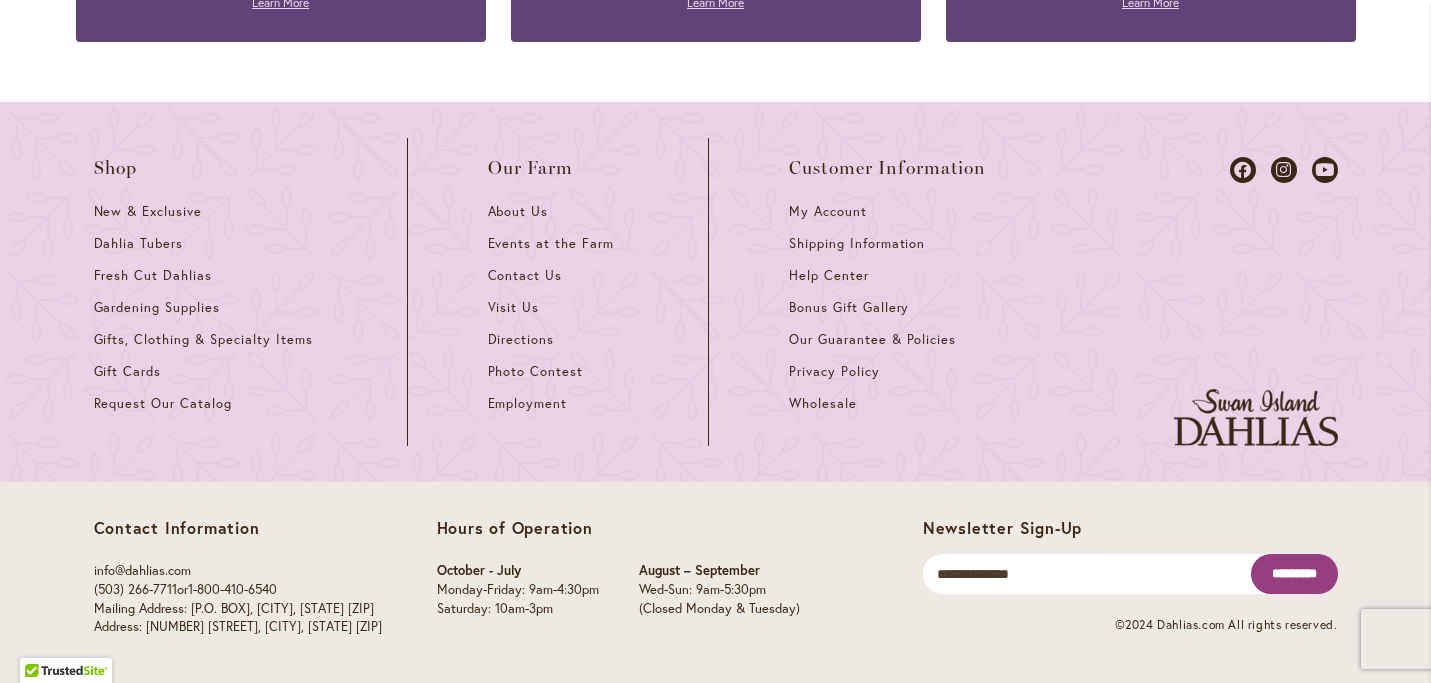 click on "Page
Next" at bounding box center (552, -346) 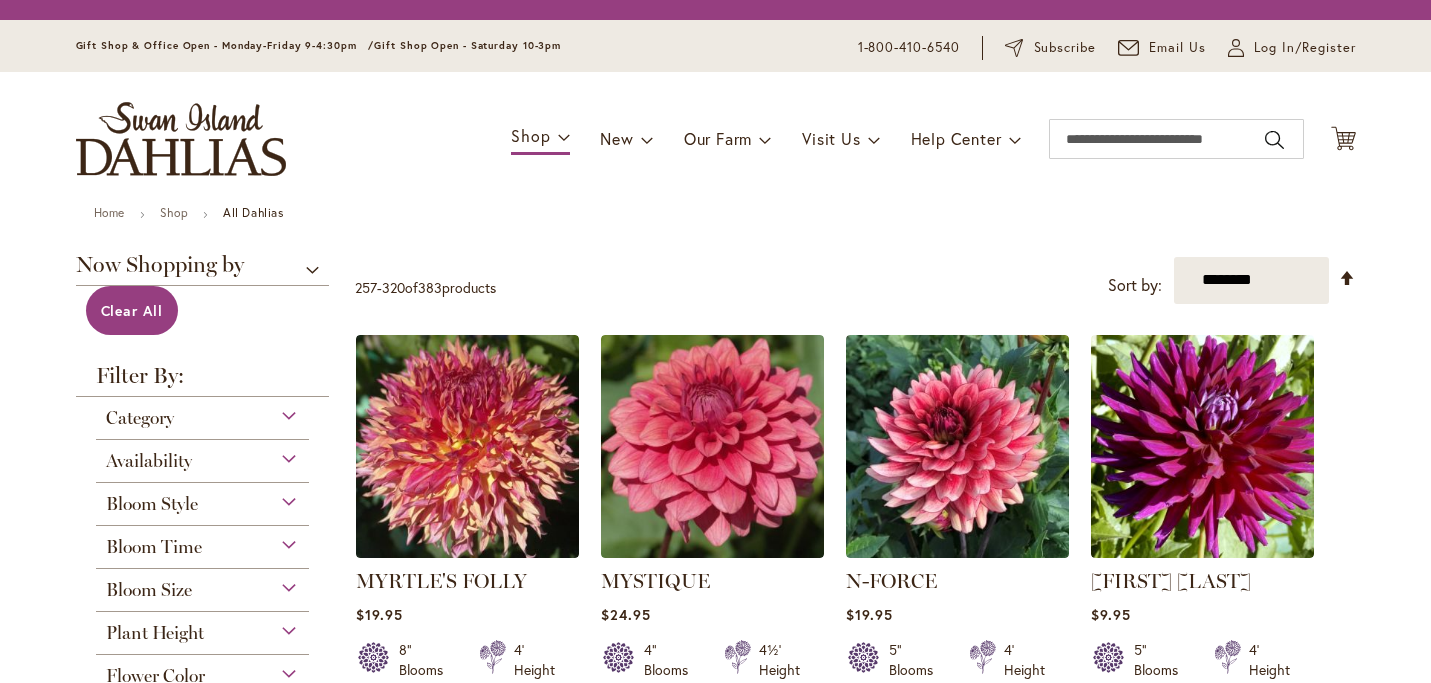 scroll, scrollTop: 0, scrollLeft: 0, axis: both 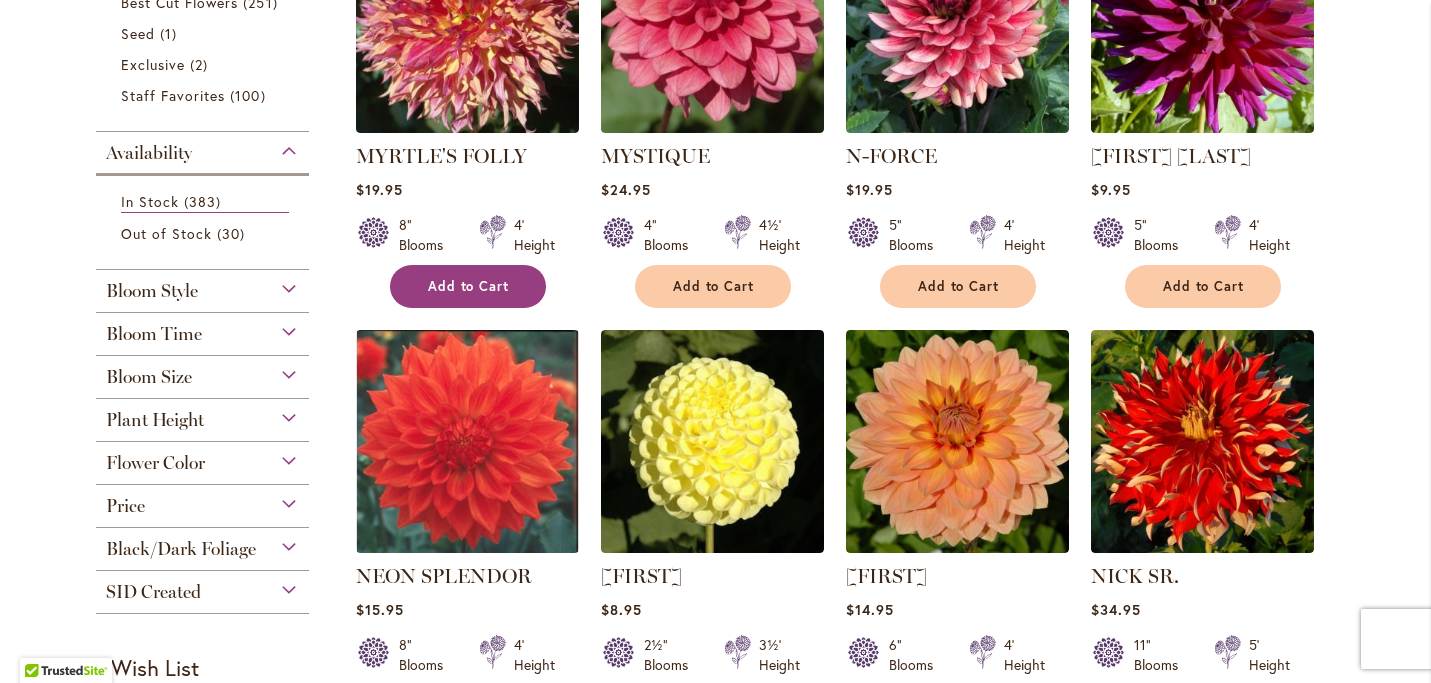 click on "Add to Cart" at bounding box center (469, 286) 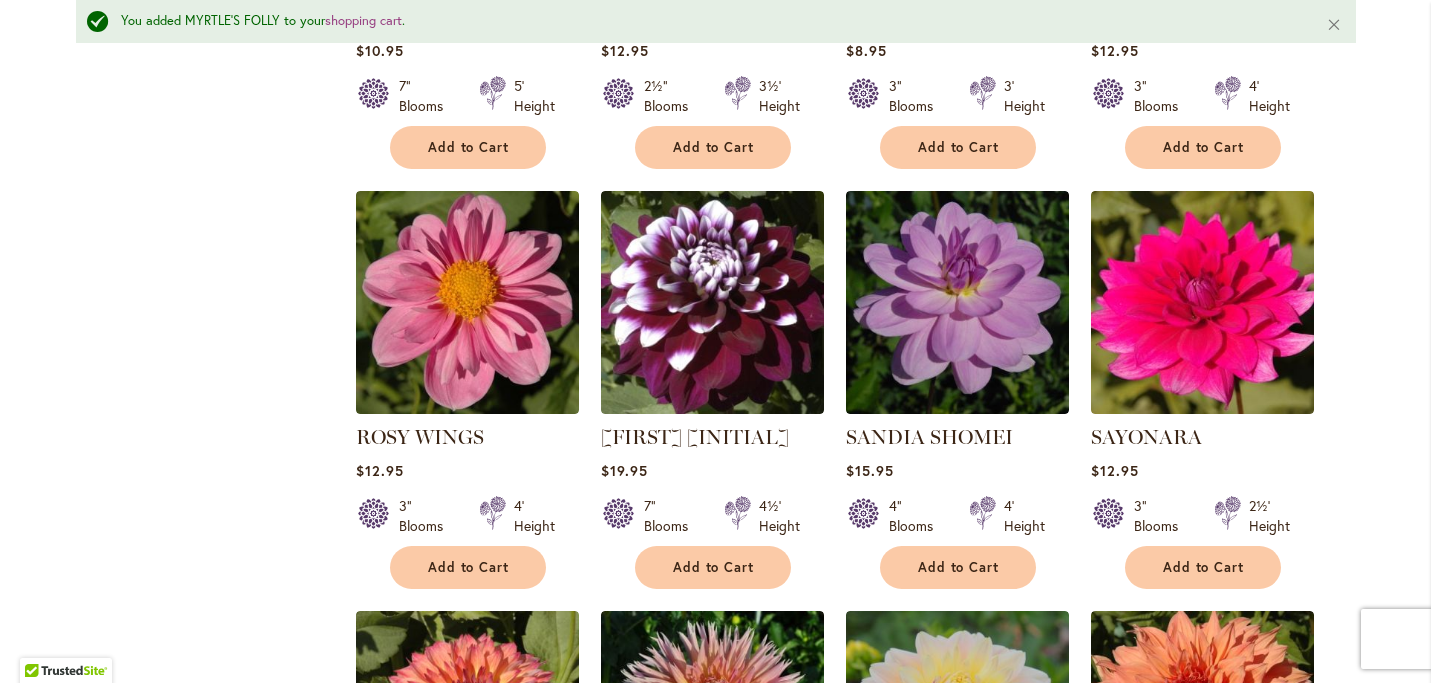 scroll, scrollTop: 5898, scrollLeft: 0, axis: vertical 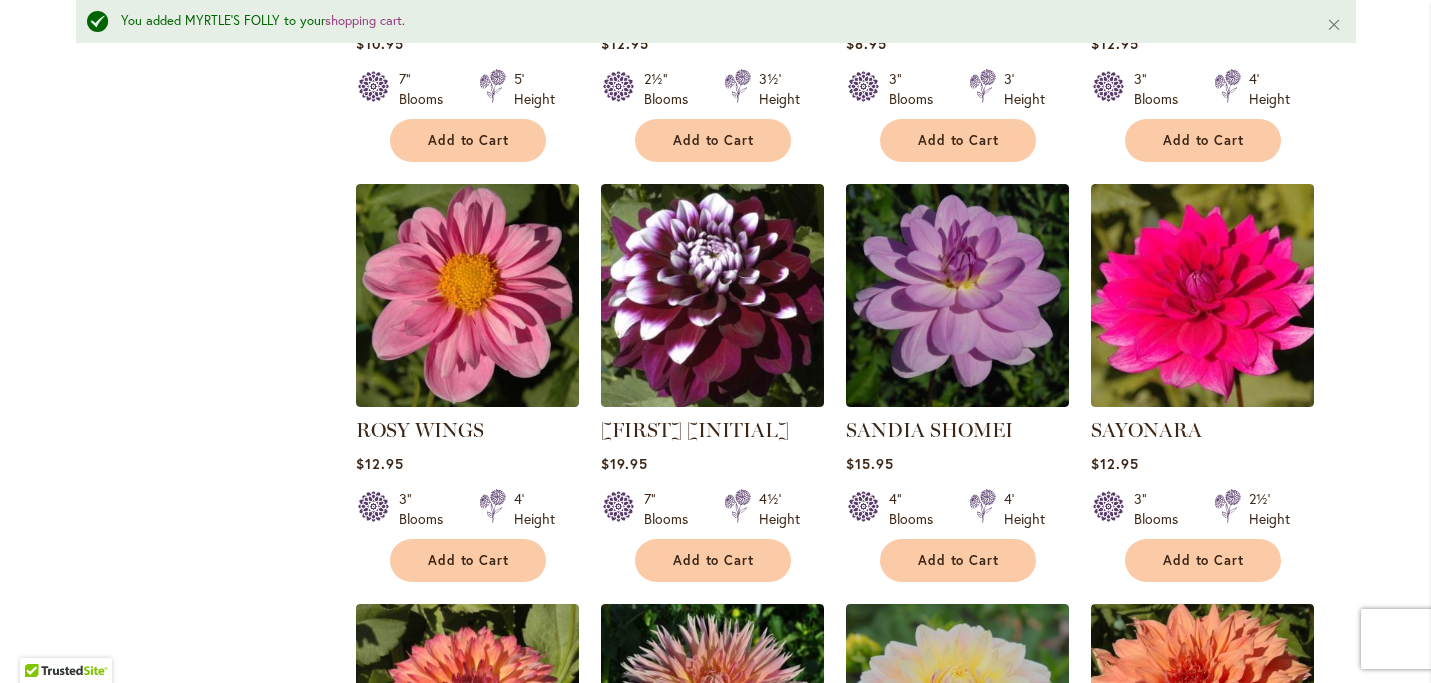 click at bounding box center [1202, -545] 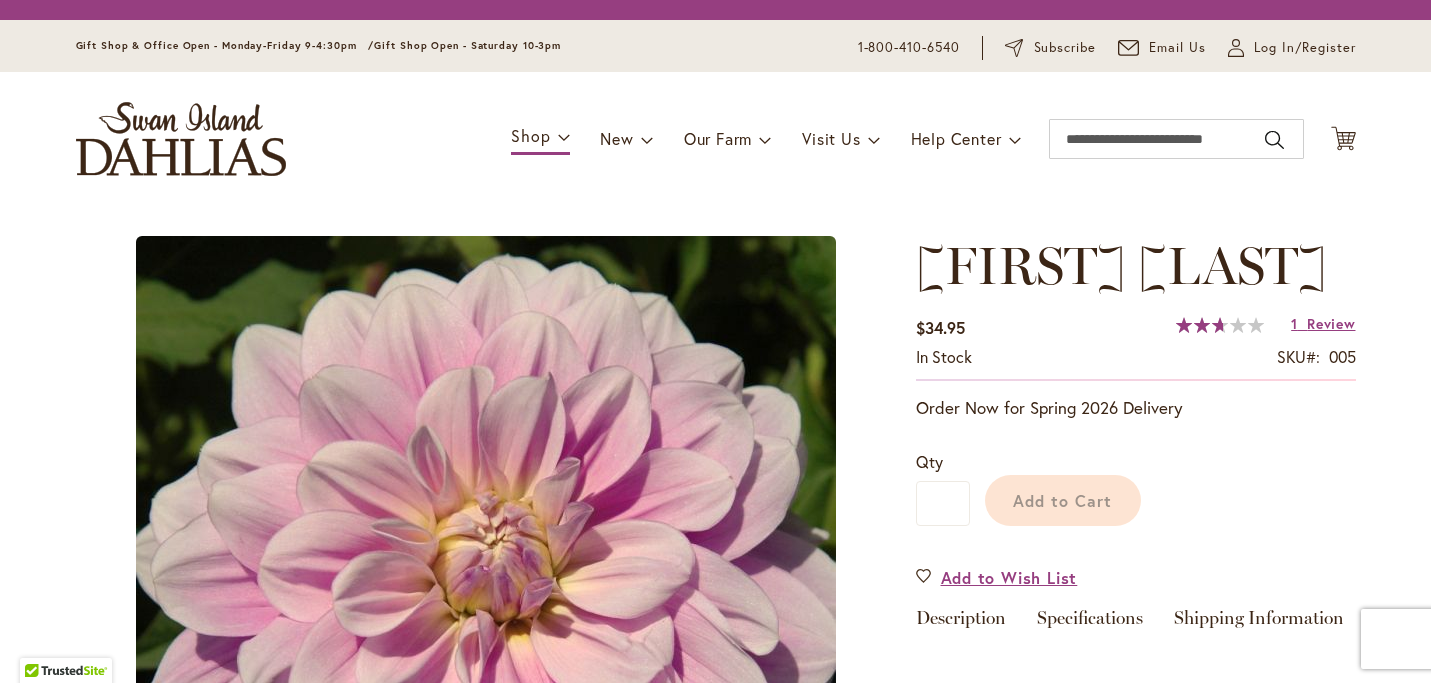 scroll, scrollTop: 0, scrollLeft: 0, axis: both 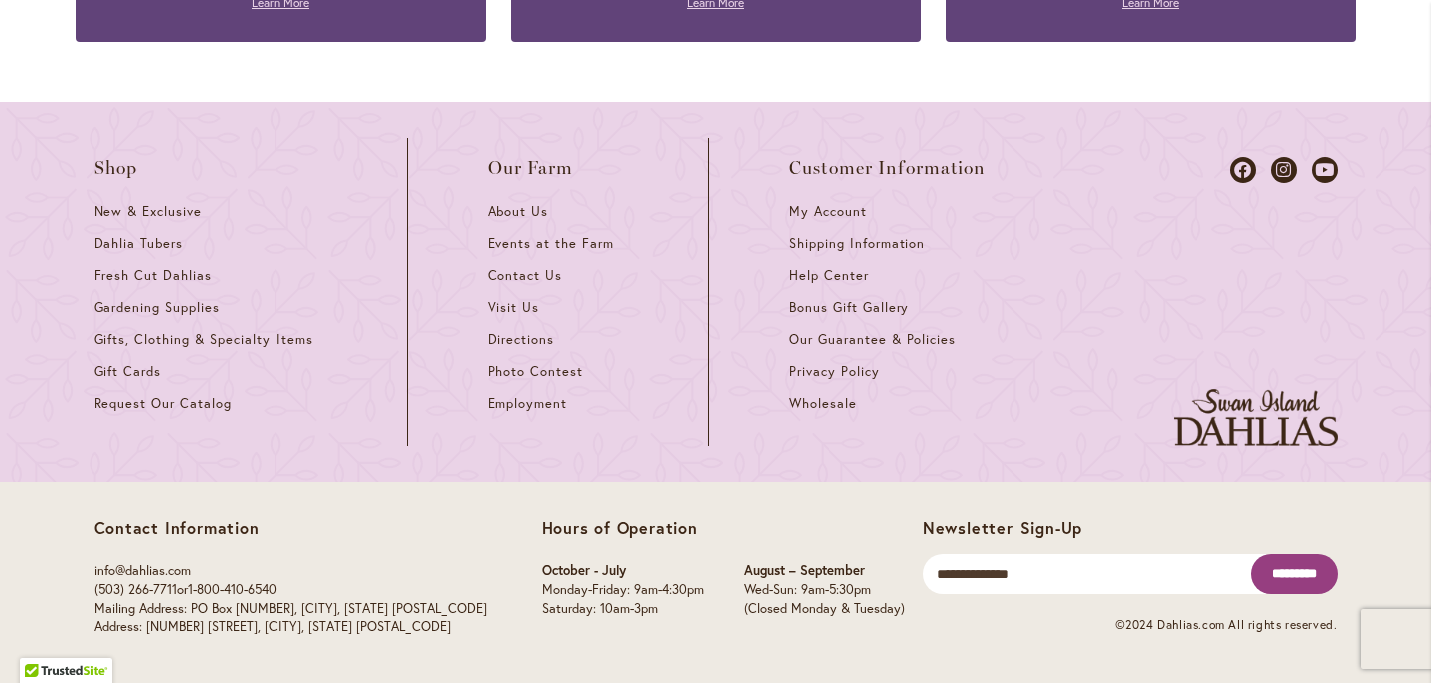 click on "Page
Next" at bounding box center (552, -346) 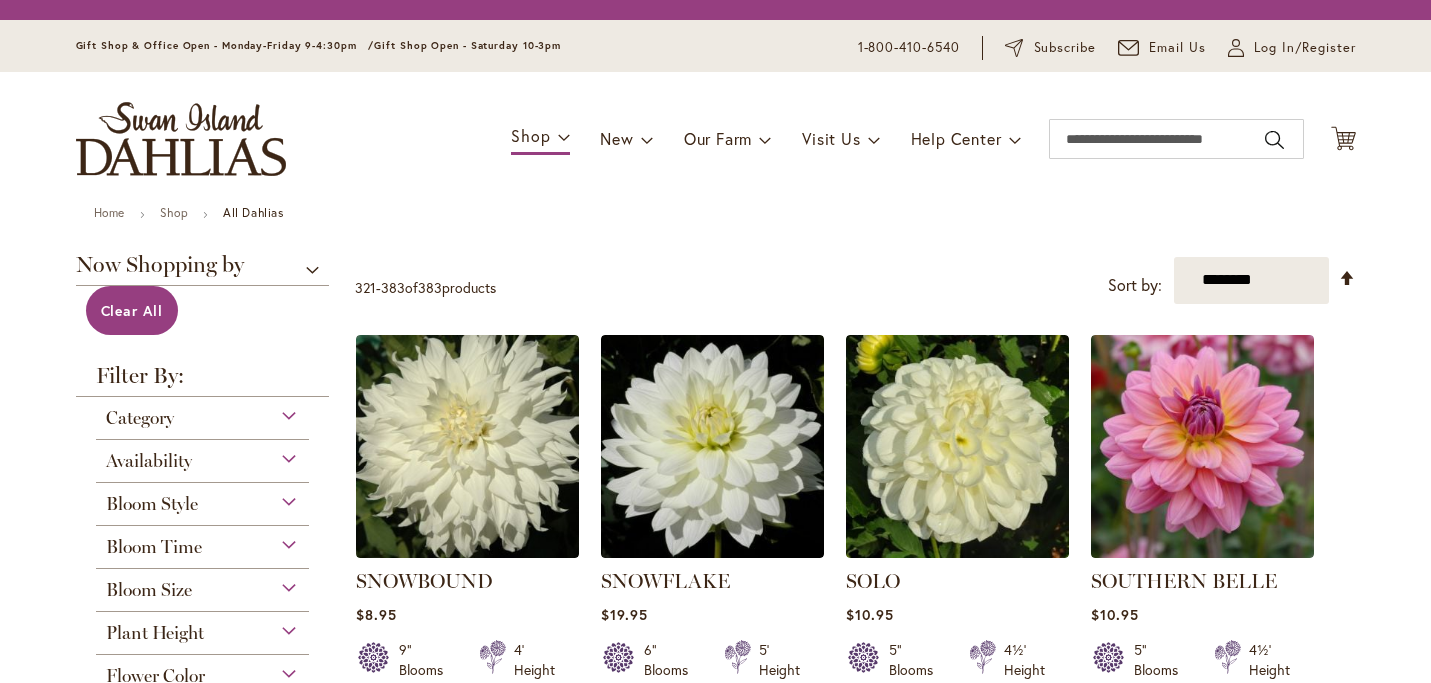 scroll, scrollTop: 0, scrollLeft: 0, axis: both 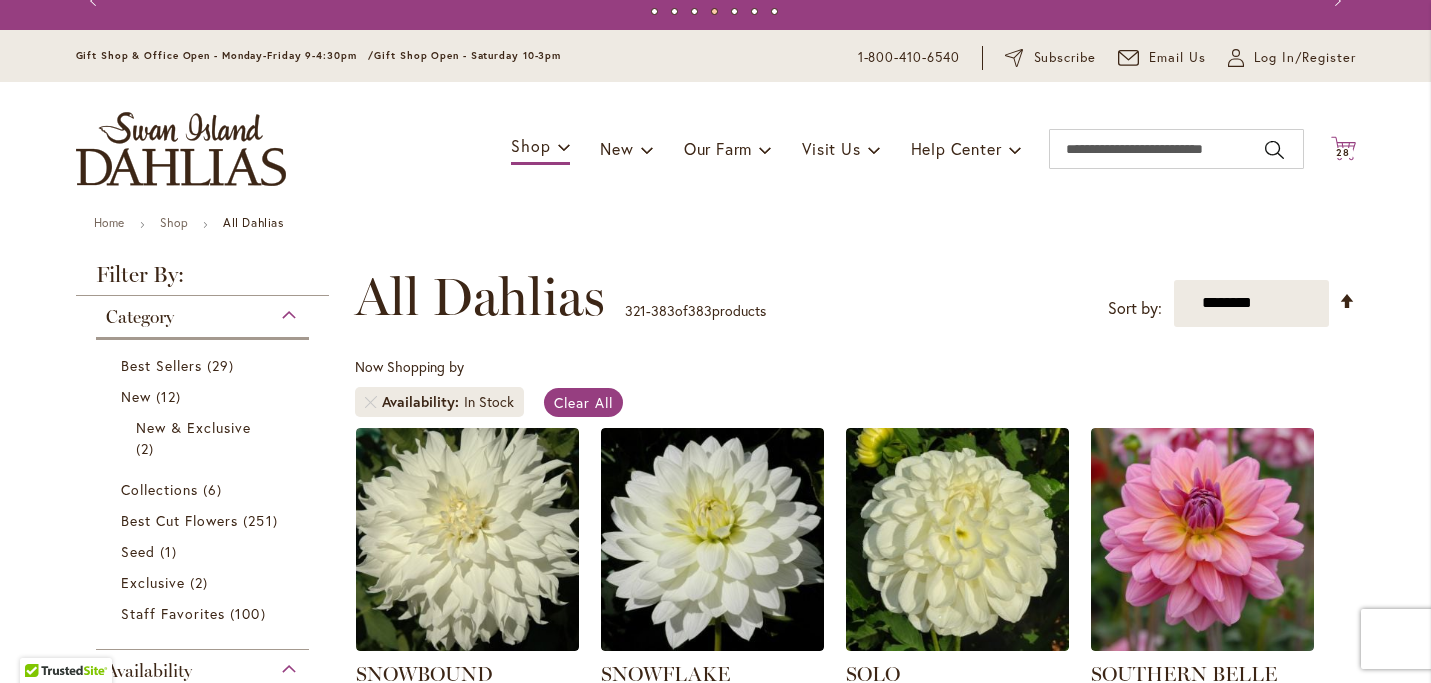 click on "28" at bounding box center [1343, 152] 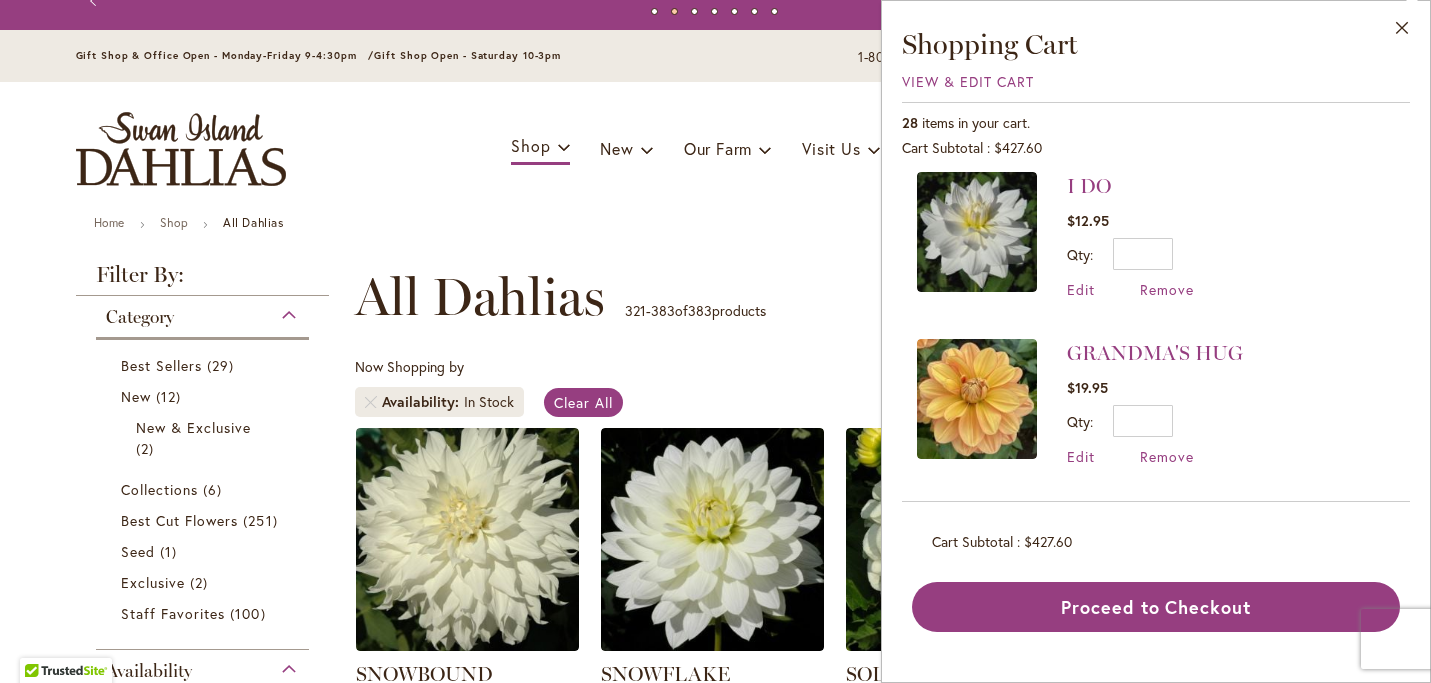 scroll, scrollTop: 5249, scrollLeft: 0, axis: vertical 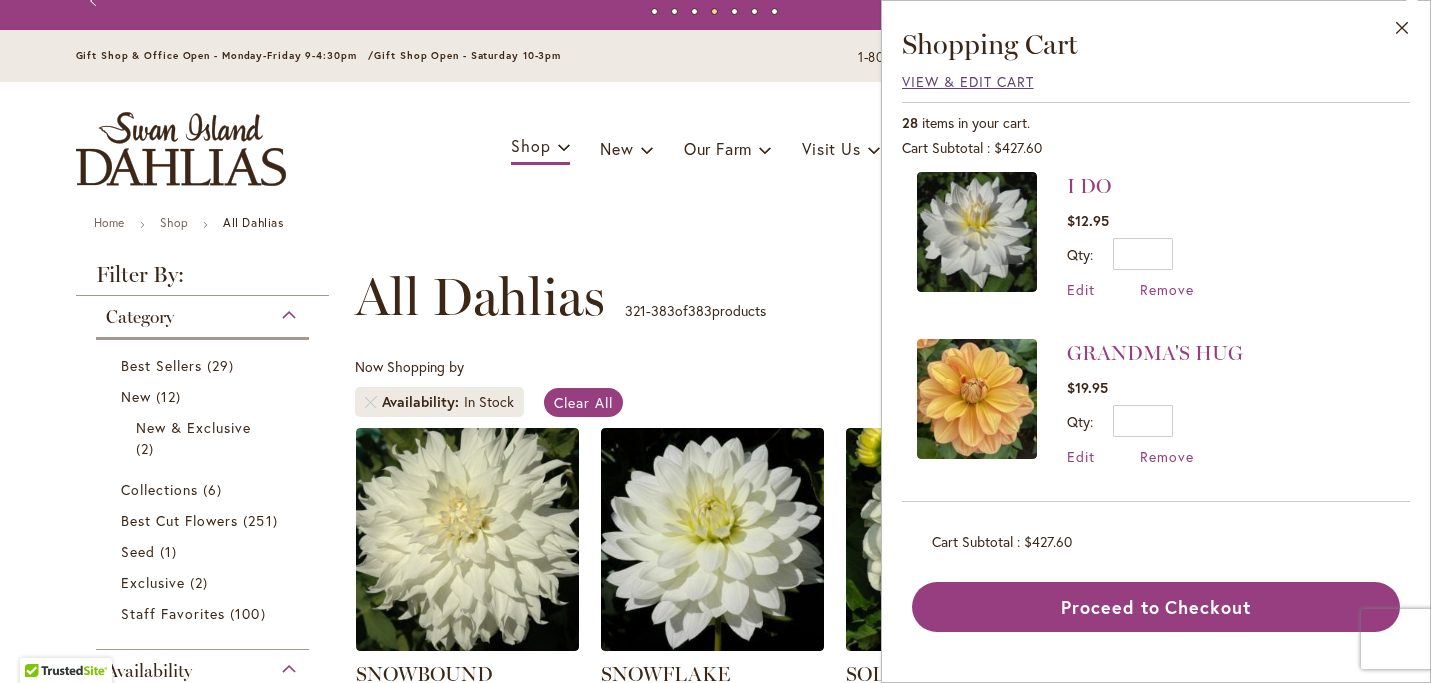 click on "View & Edit Cart" at bounding box center (968, 81) 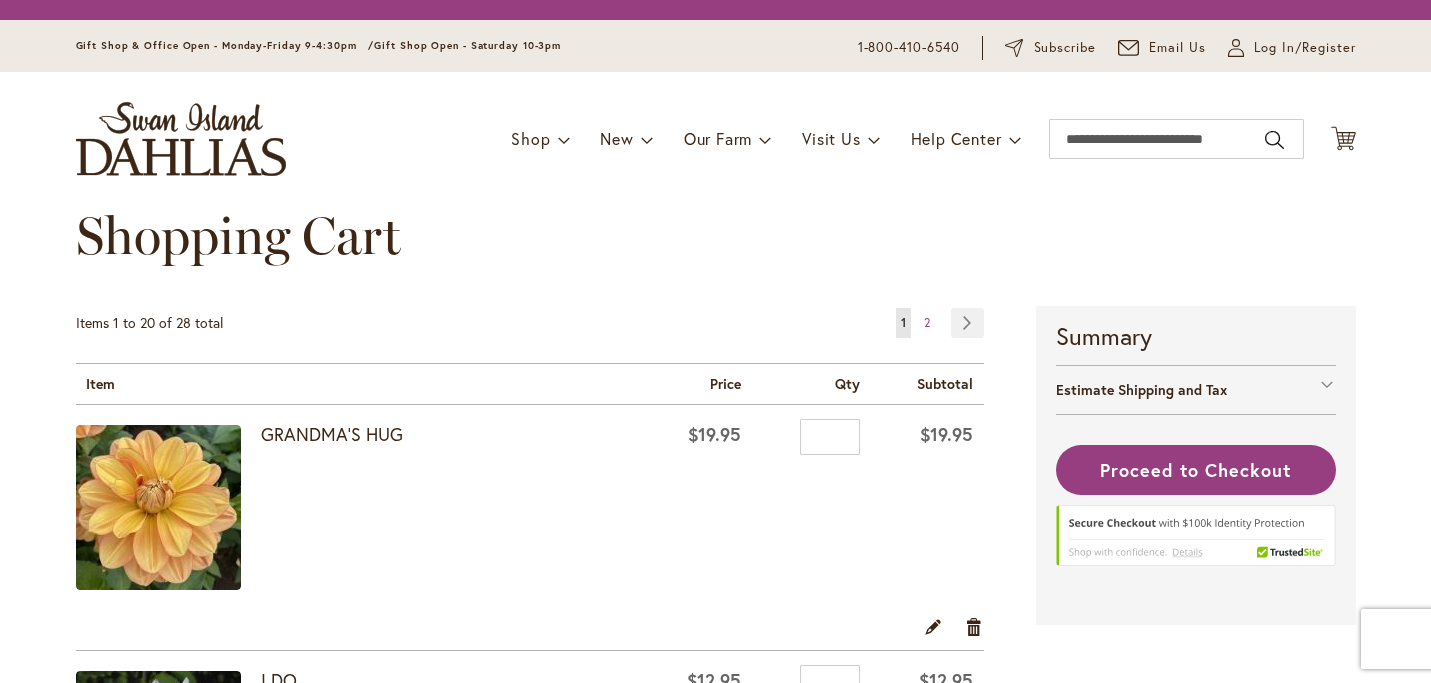 scroll, scrollTop: 0, scrollLeft: 0, axis: both 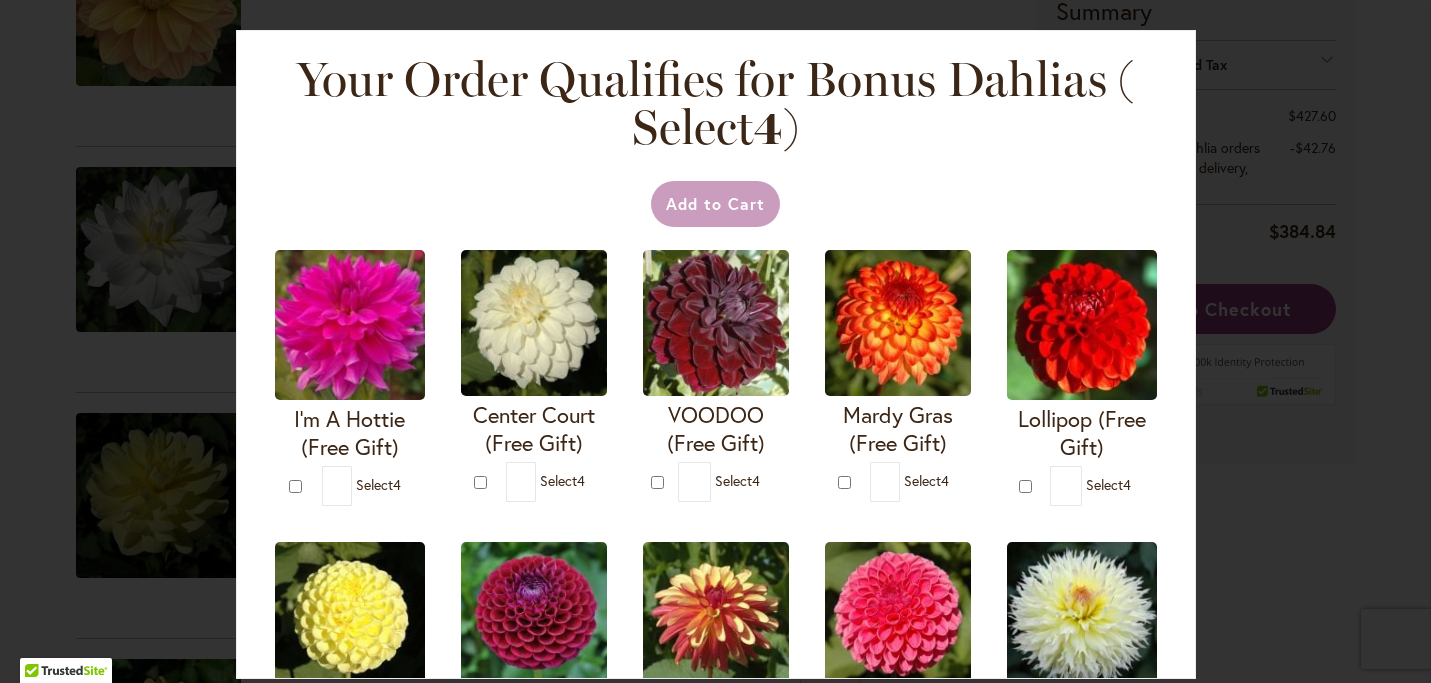 click at bounding box center [716, 323] 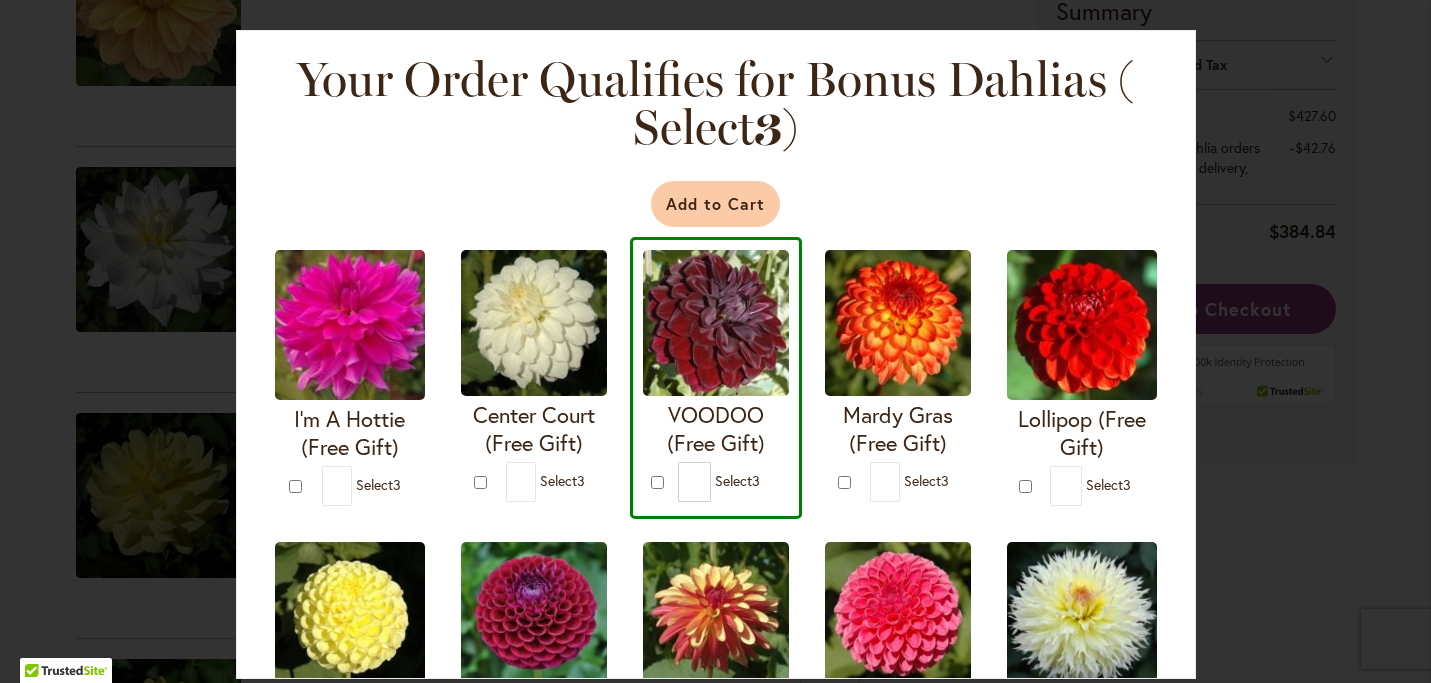 click on "Add to Cart" at bounding box center (715, 204) 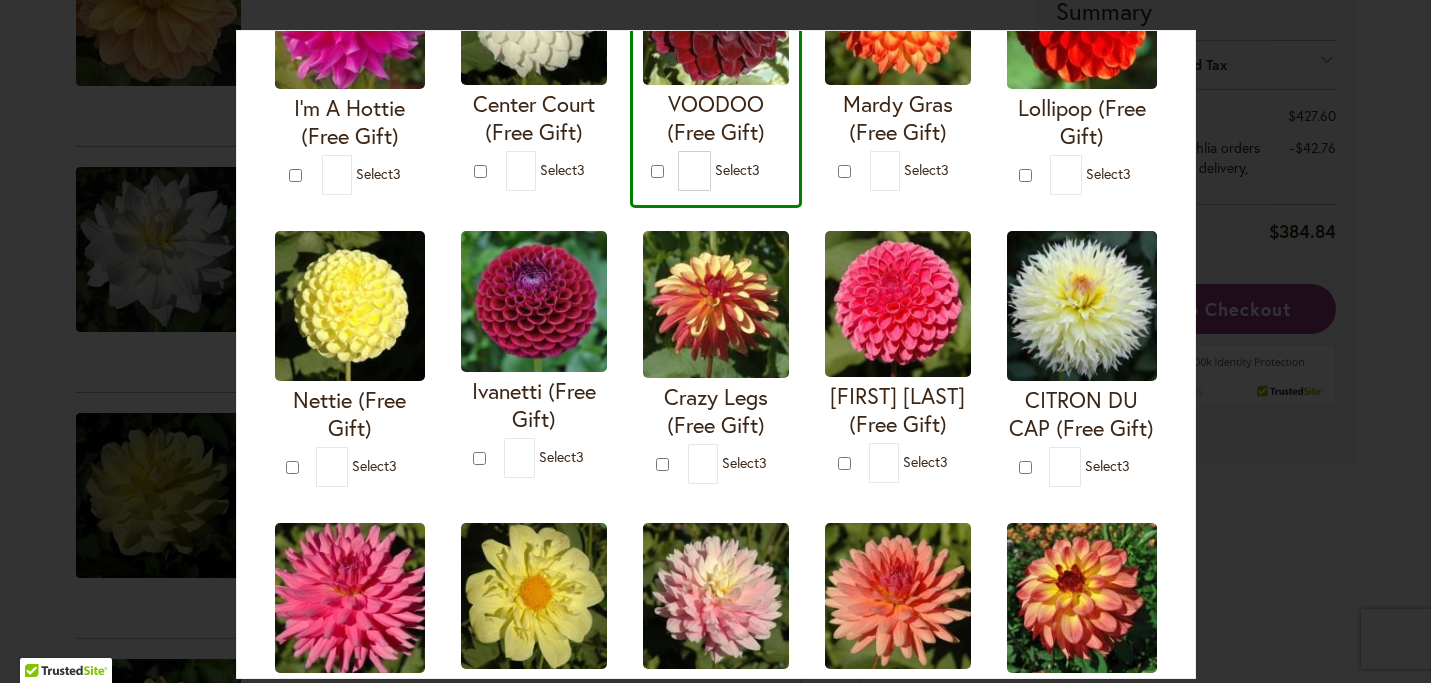 scroll, scrollTop: 395, scrollLeft: 0, axis: vertical 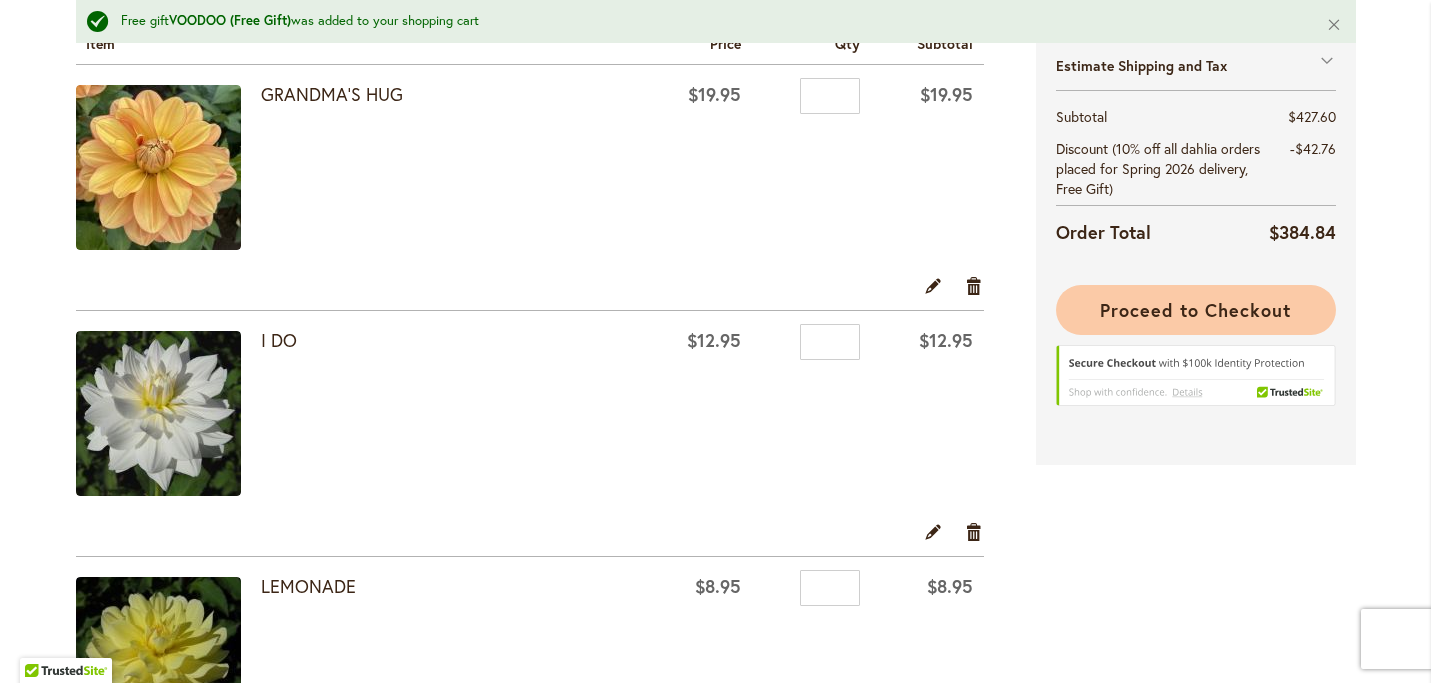 click on "Proceed to Checkout" at bounding box center [1195, 310] 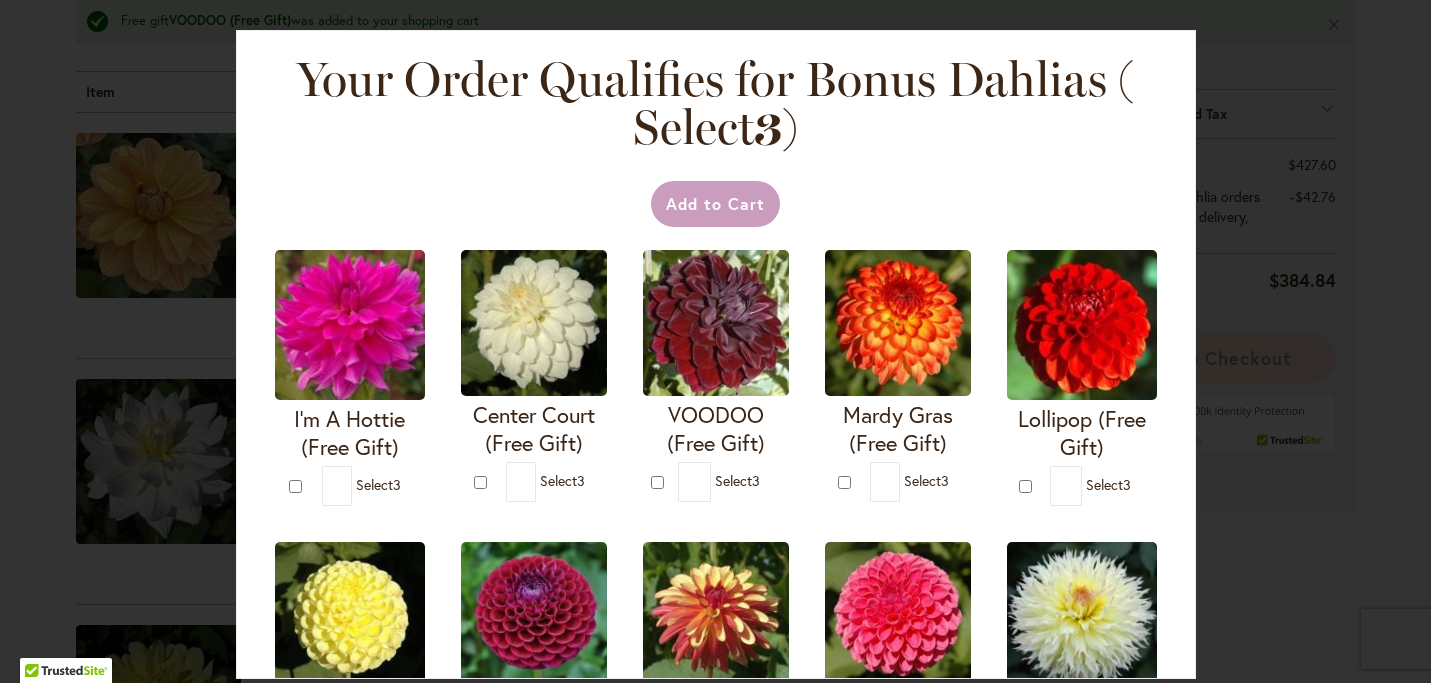 scroll, scrollTop: 490, scrollLeft: 0, axis: vertical 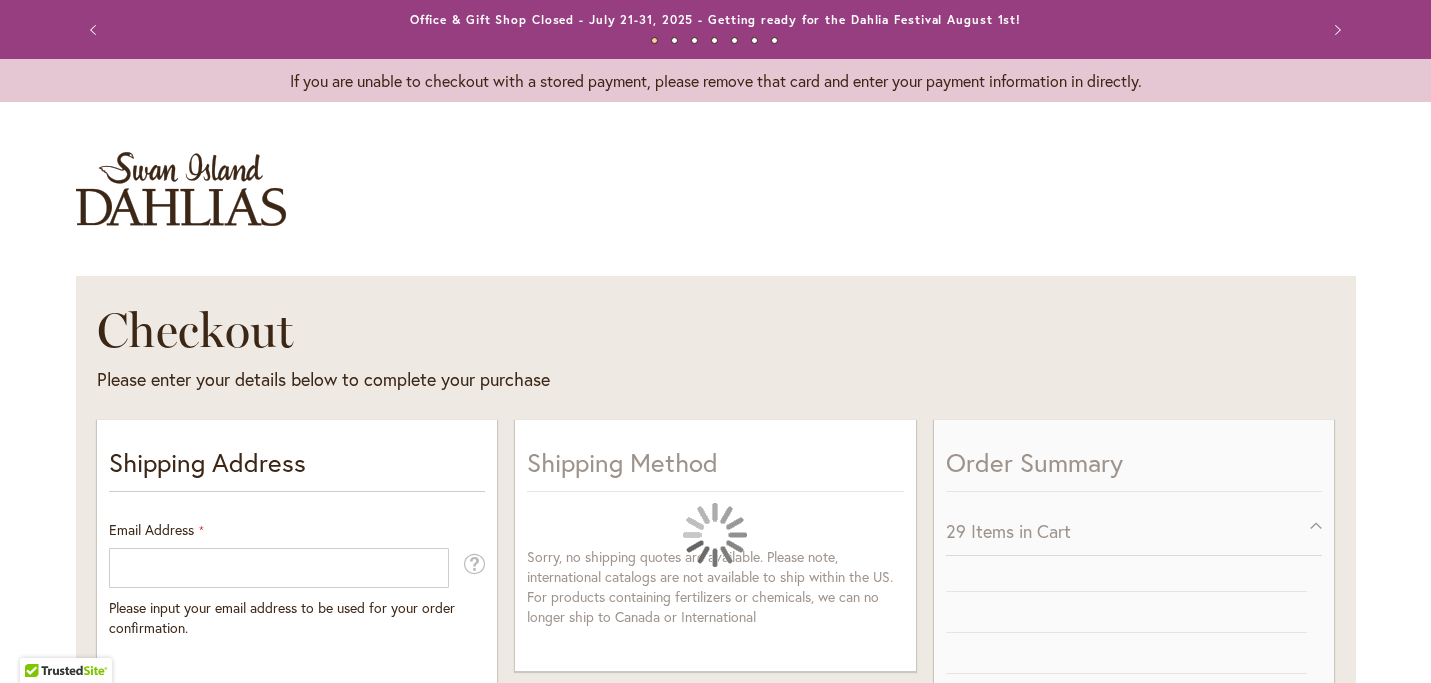 select on "**" 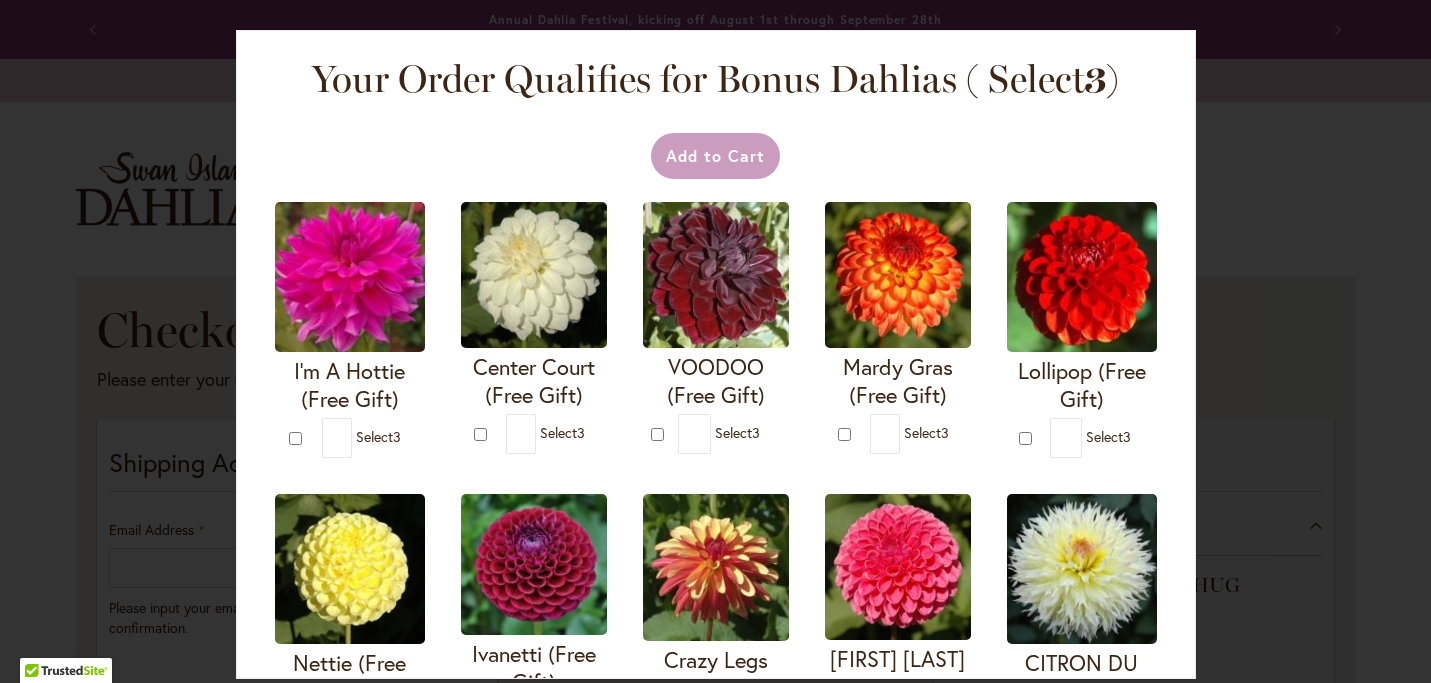 scroll, scrollTop: 818, scrollLeft: 0, axis: vertical 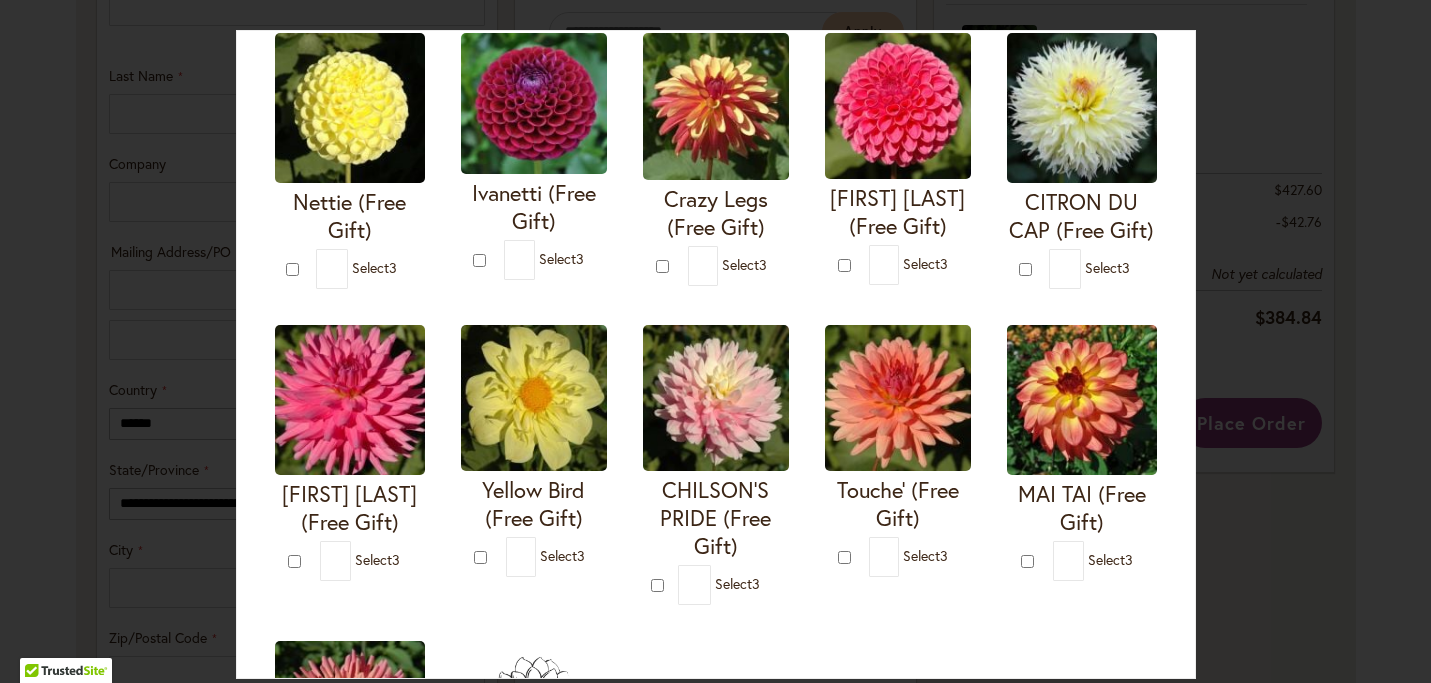 click at bounding box center [898, 106] 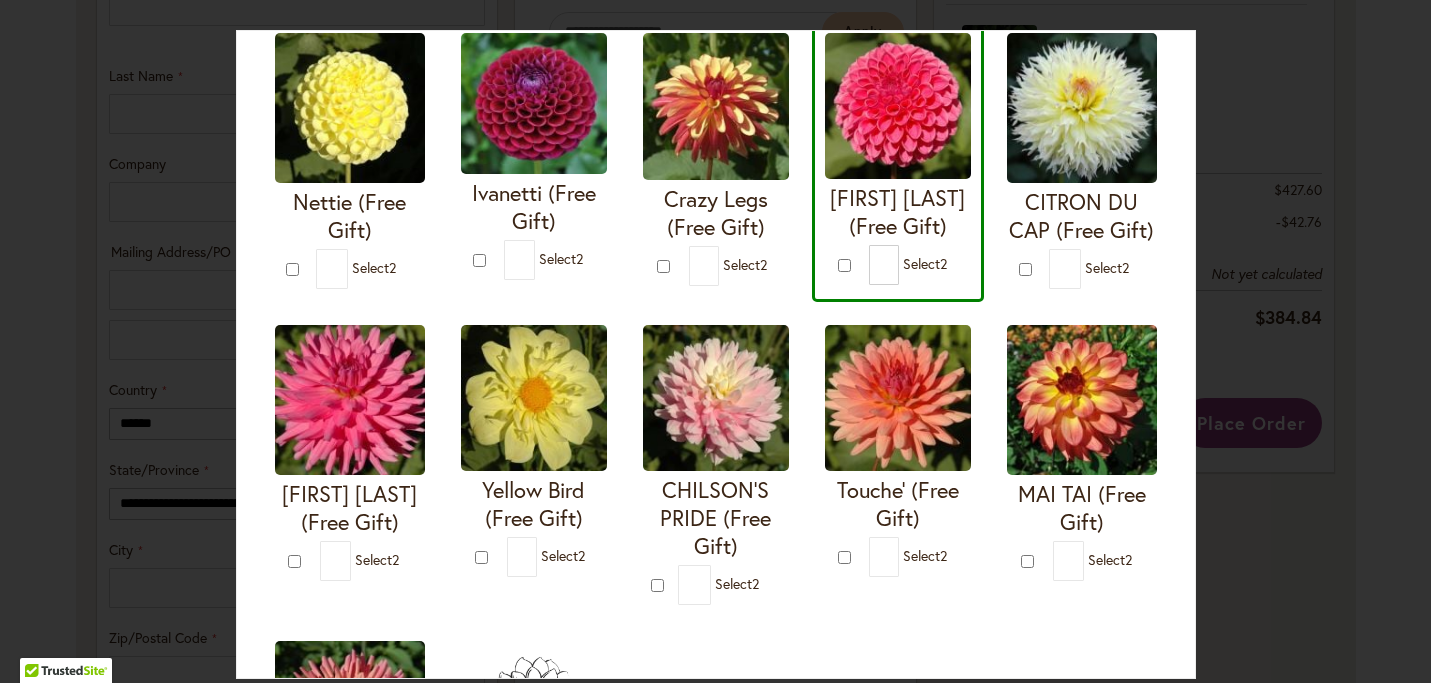 click at bounding box center [1082, 108] 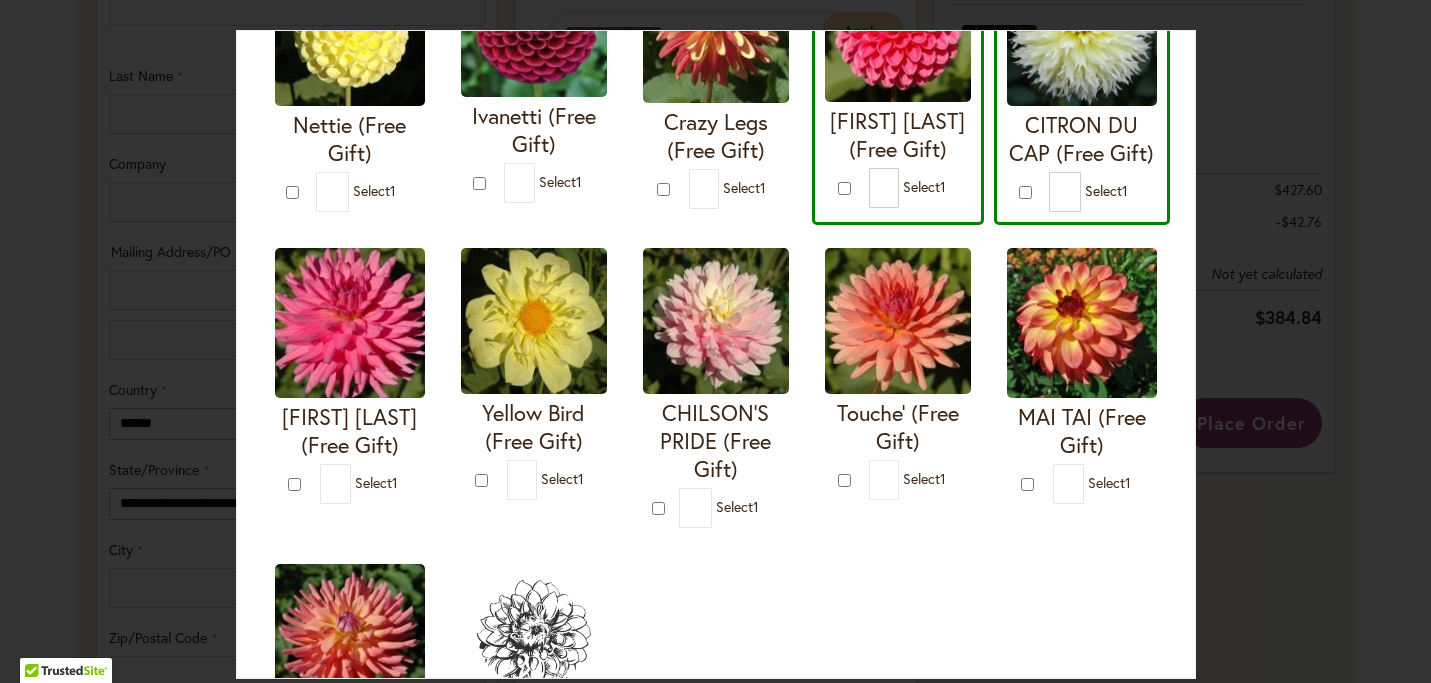 scroll, scrollTop: 508, scrollLeft: 0, axis: vertical 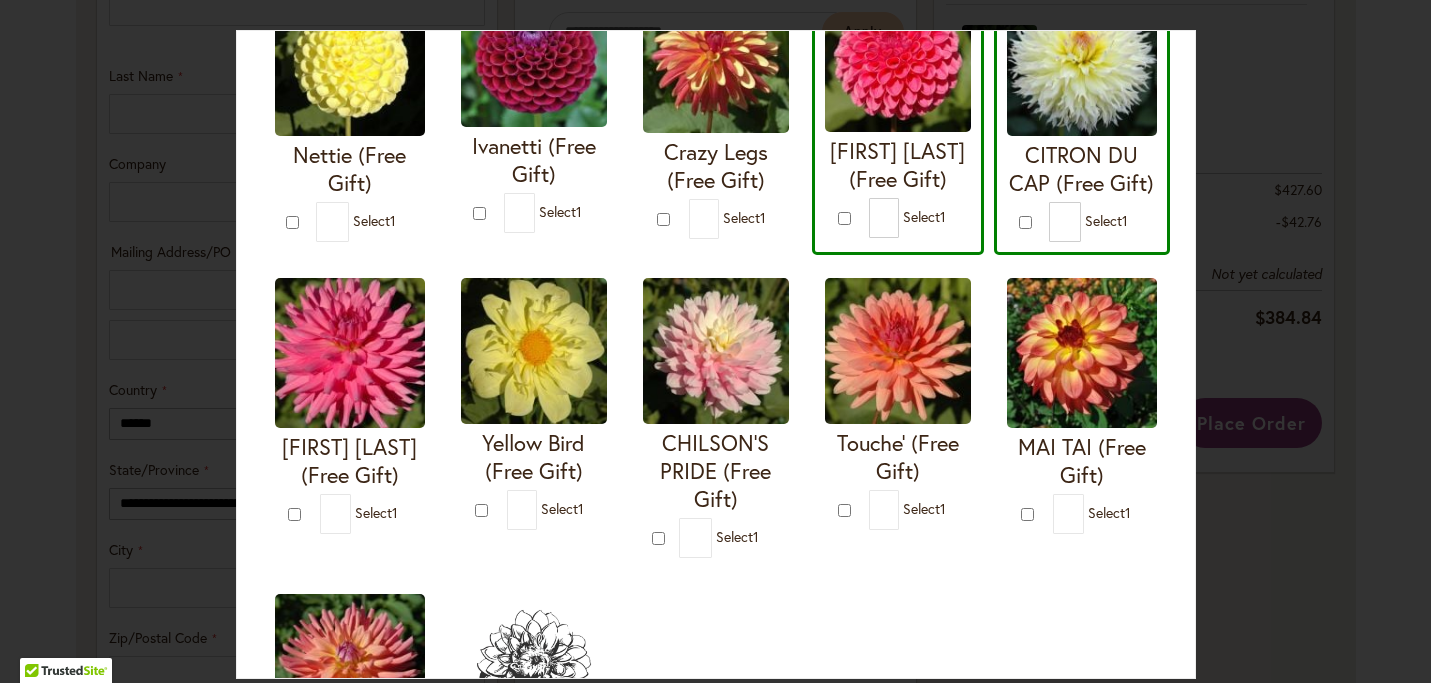 click at bounding box center (350, 61) 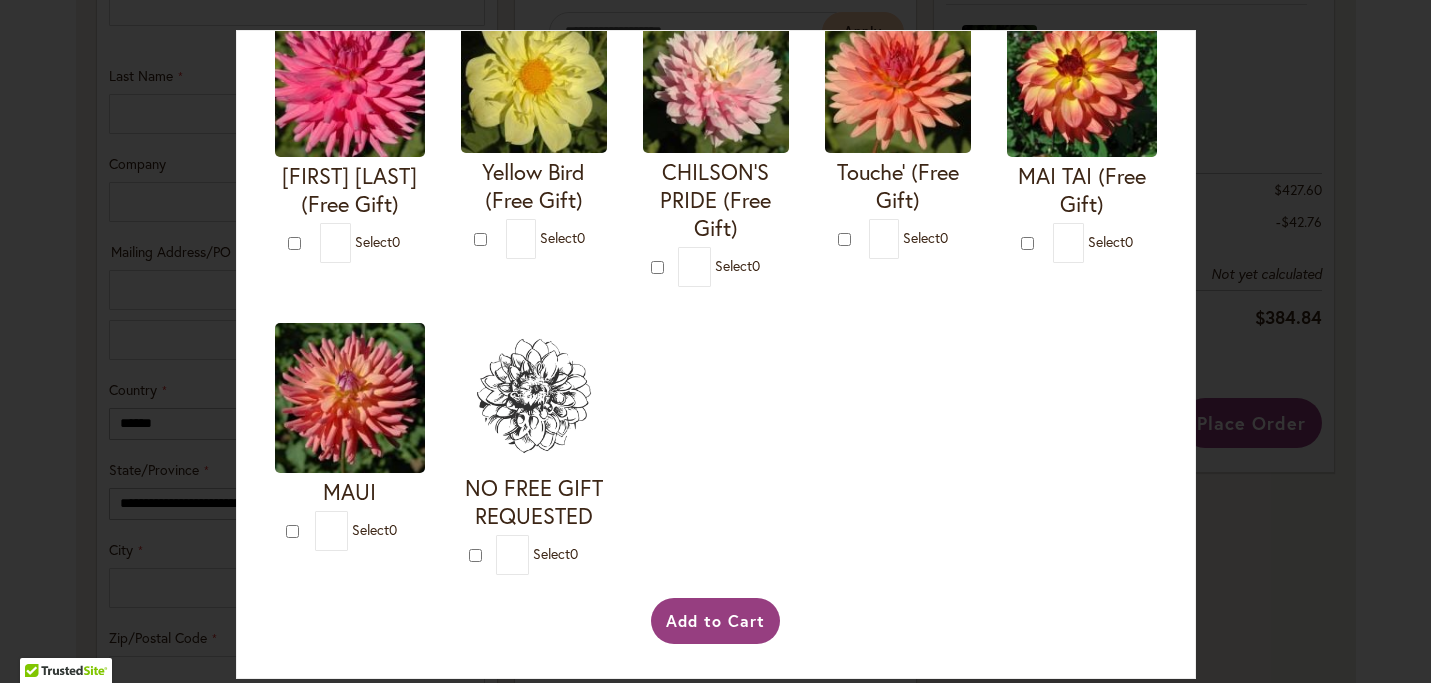 scroll, scrollTop: 1080, scrollLeft: 0, axis: vertical 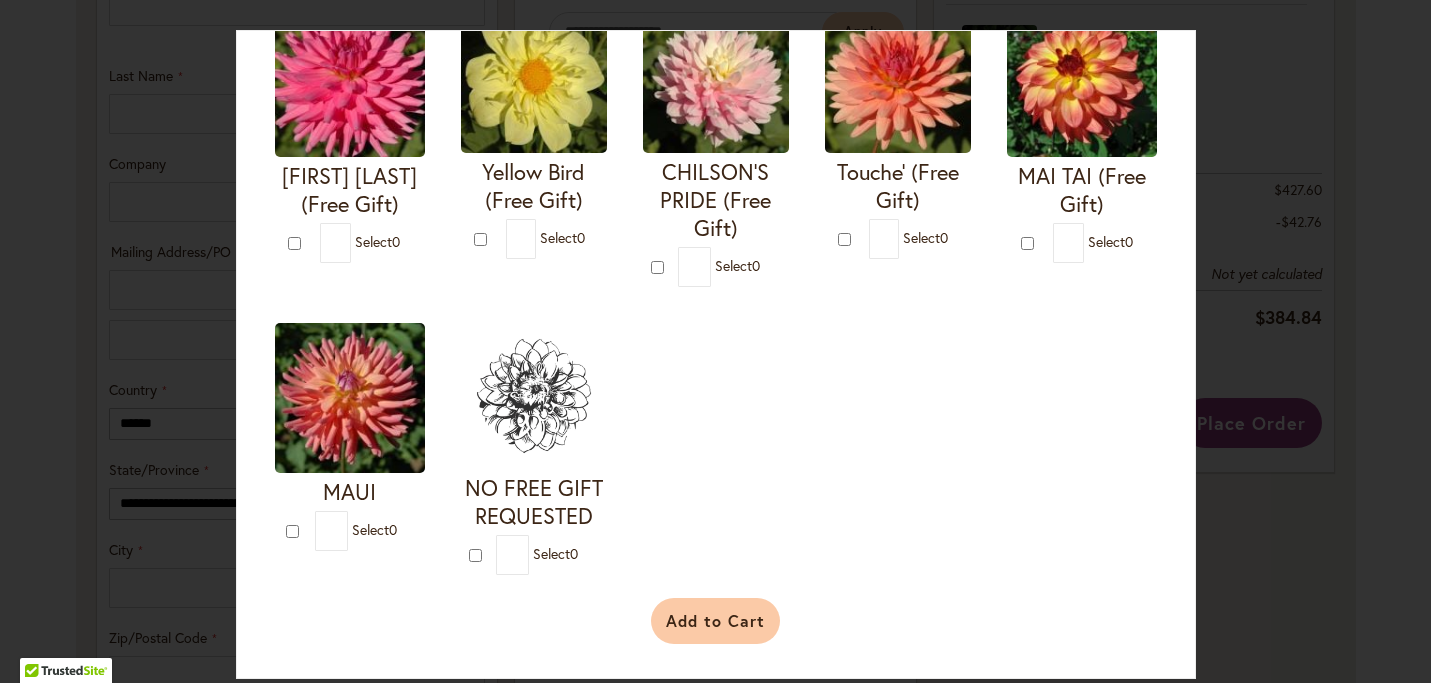 click on "Add to Cart" at bounding box center [715, 621] 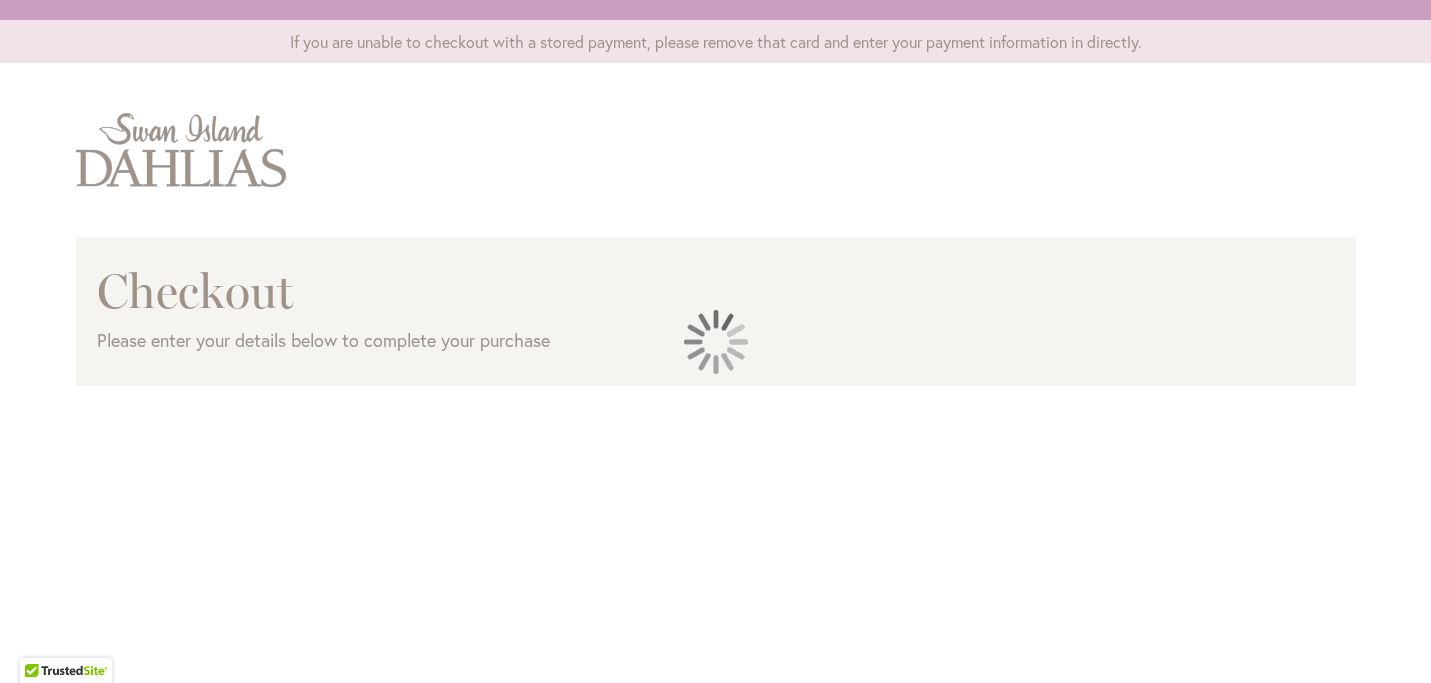scroll, scrollTop: 0, scrollLeft: 0, axis: both 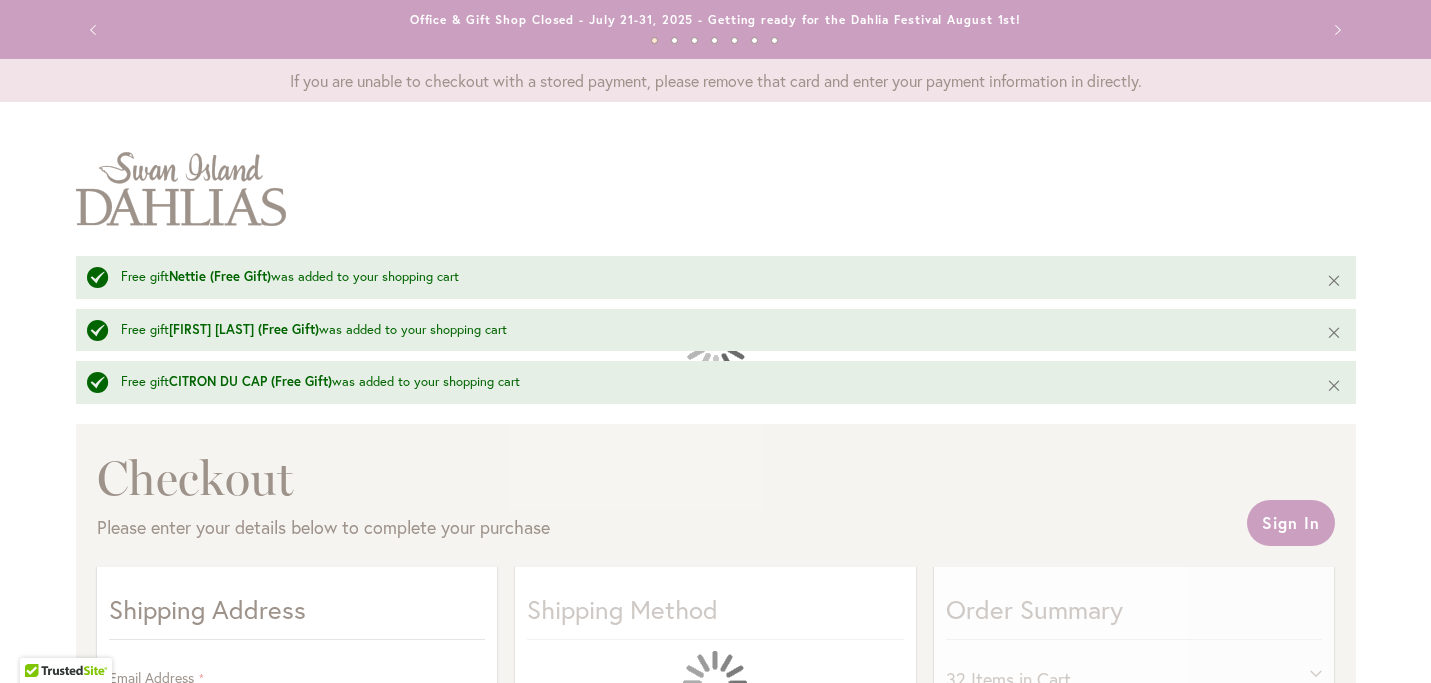 select on "**" 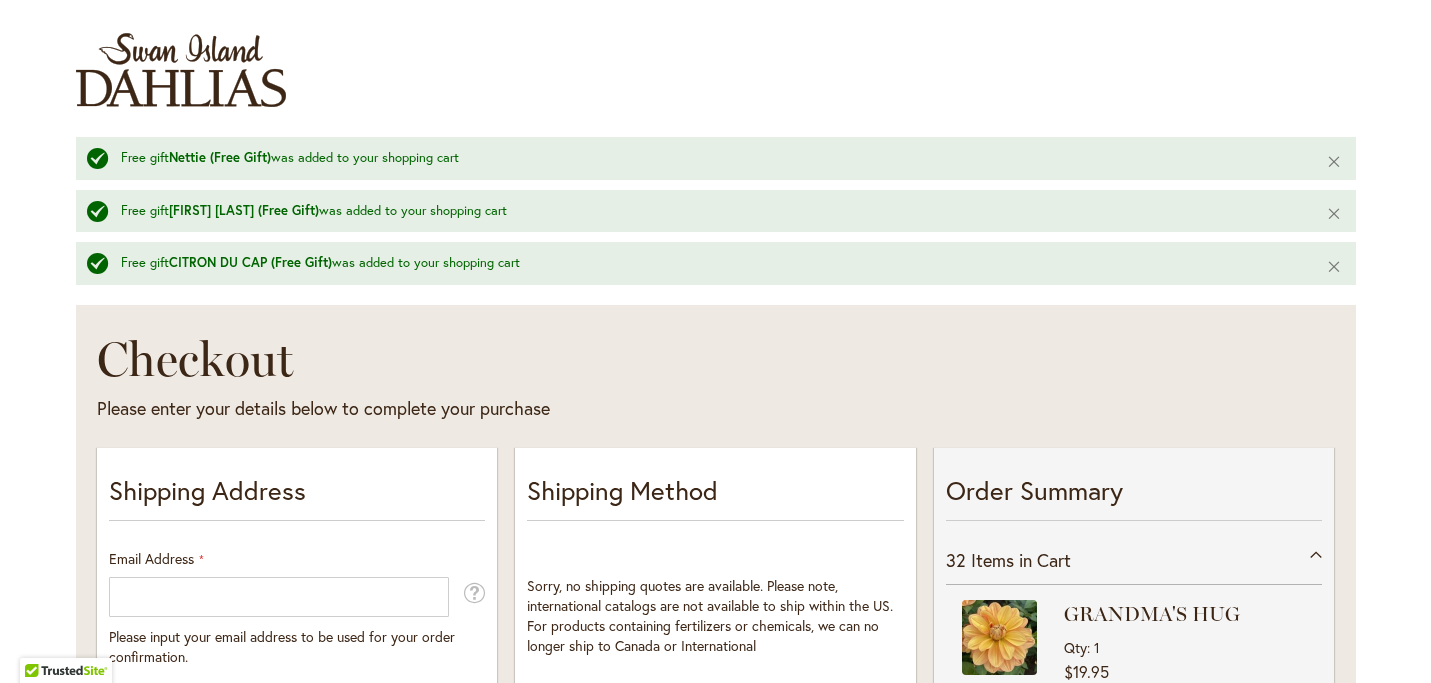 scroll, scrollTop: 114, scrollLeft: 0, axis: vertical 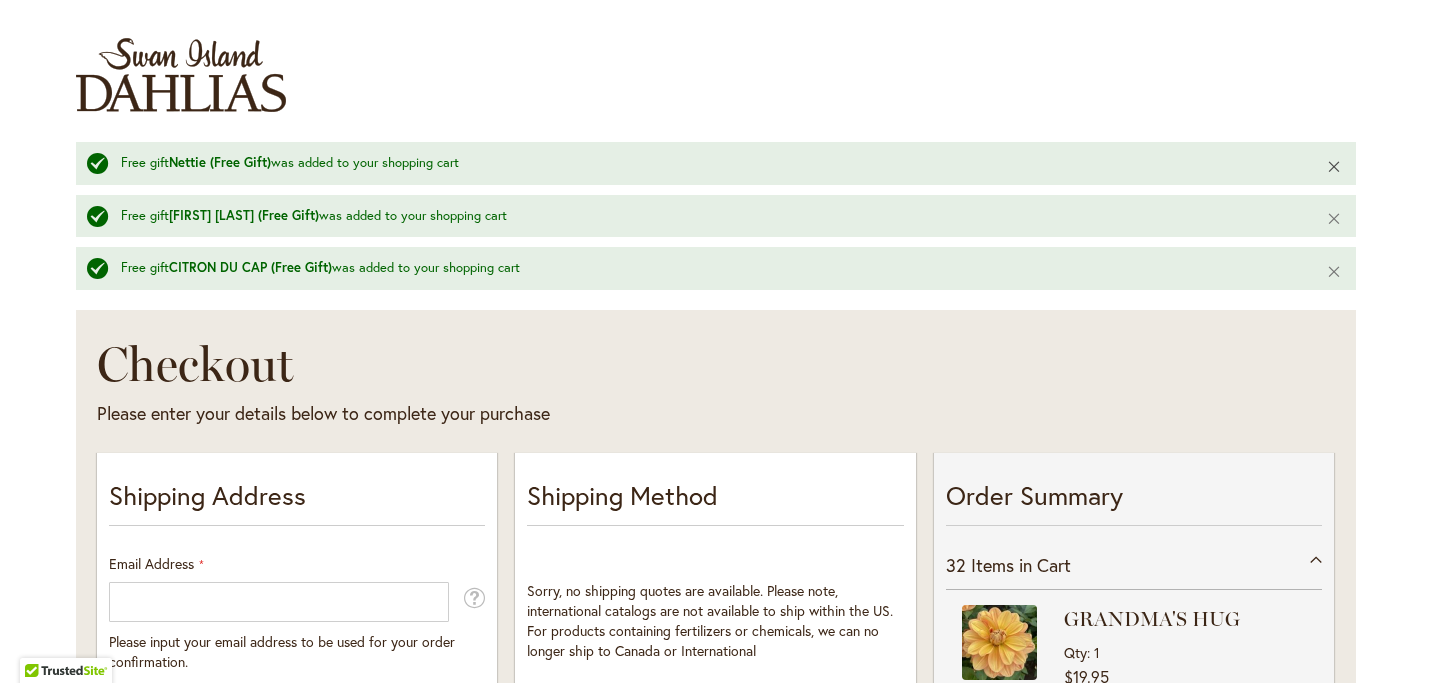 click on "Close" at bounding box center (1334, 166) 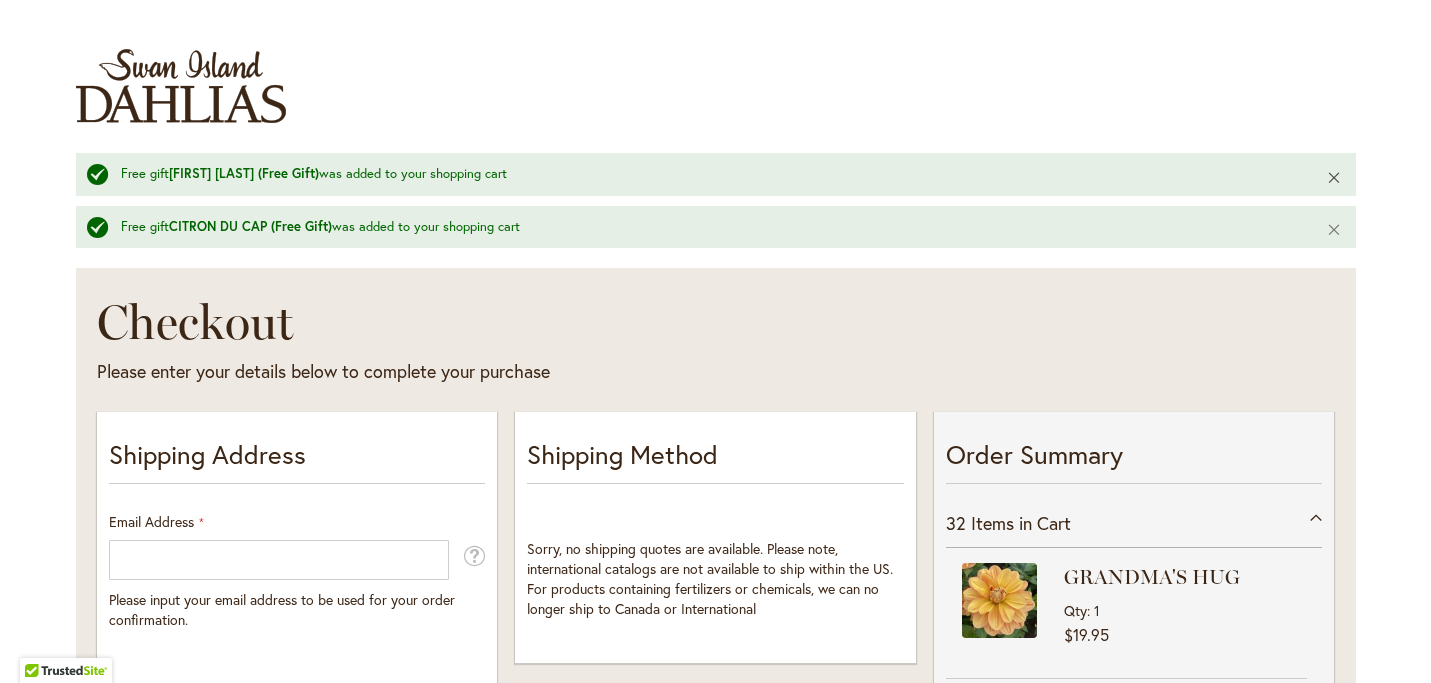 scroll, scrollTop: 0, scrollLeft: 0, axis: both 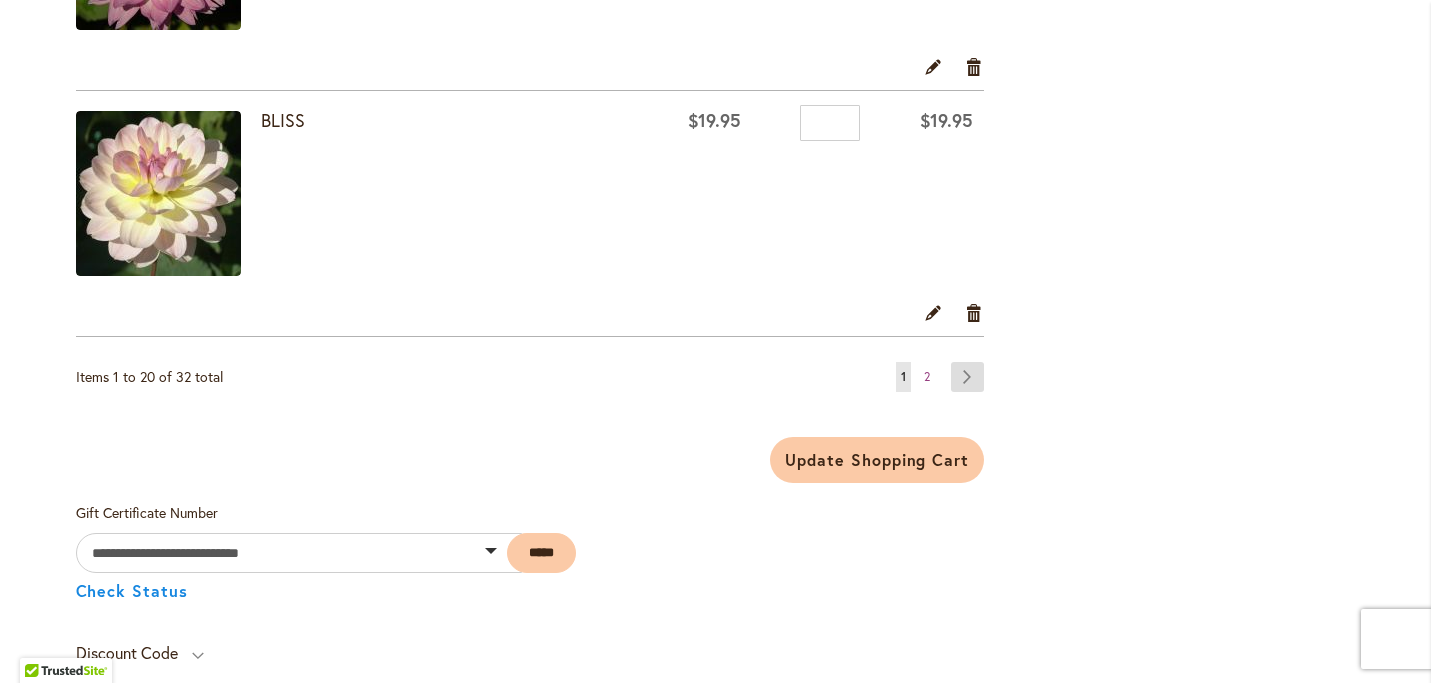 click on "Page
Next" at bounding box center [967, 377] 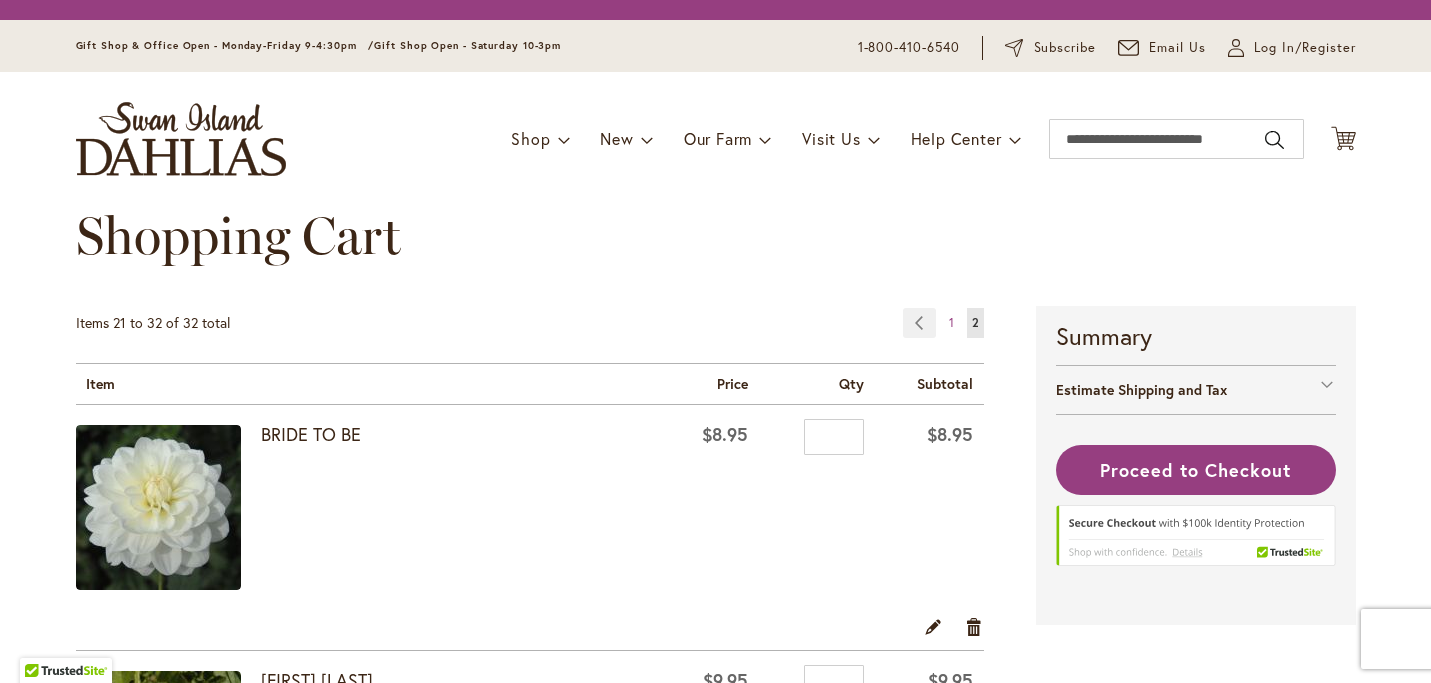 scroll, scrollTop: 0, scrollLeft: 0, axis: both 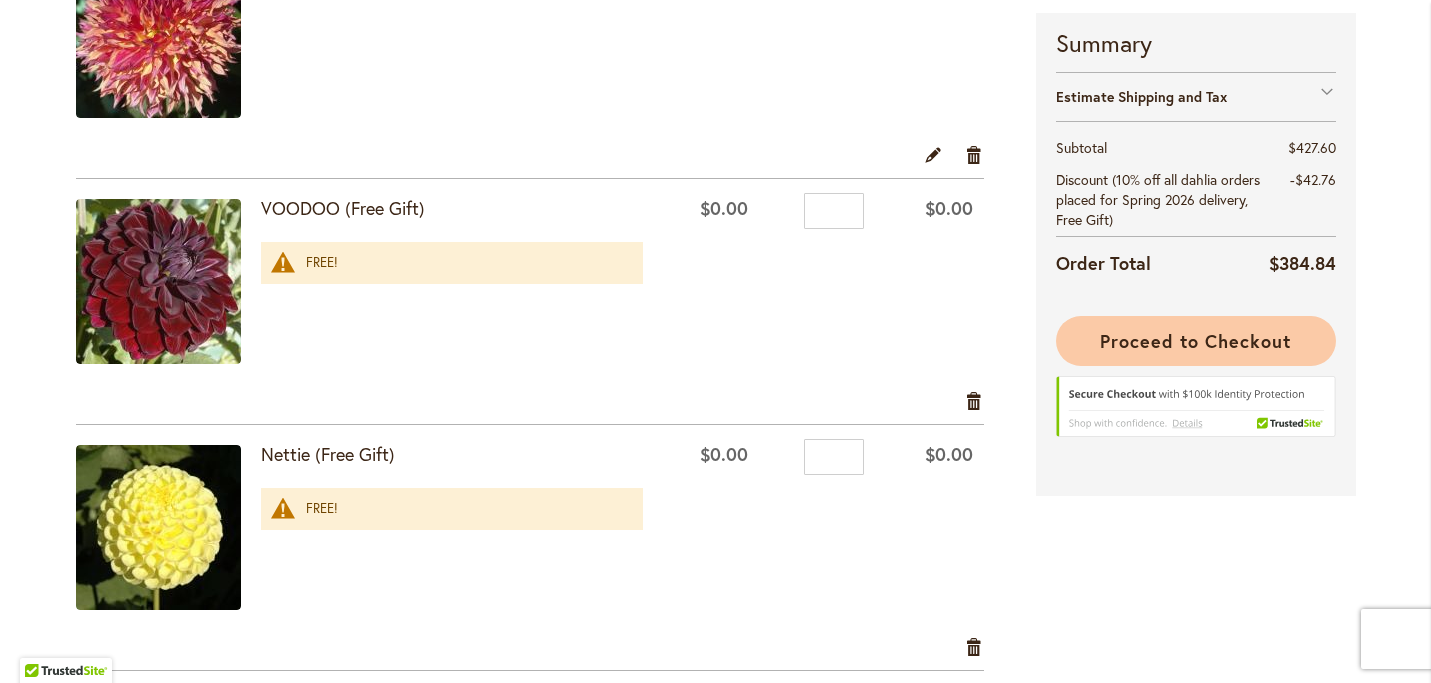 click on "Proceed to Checkout" at bounding box center [1195, 341] 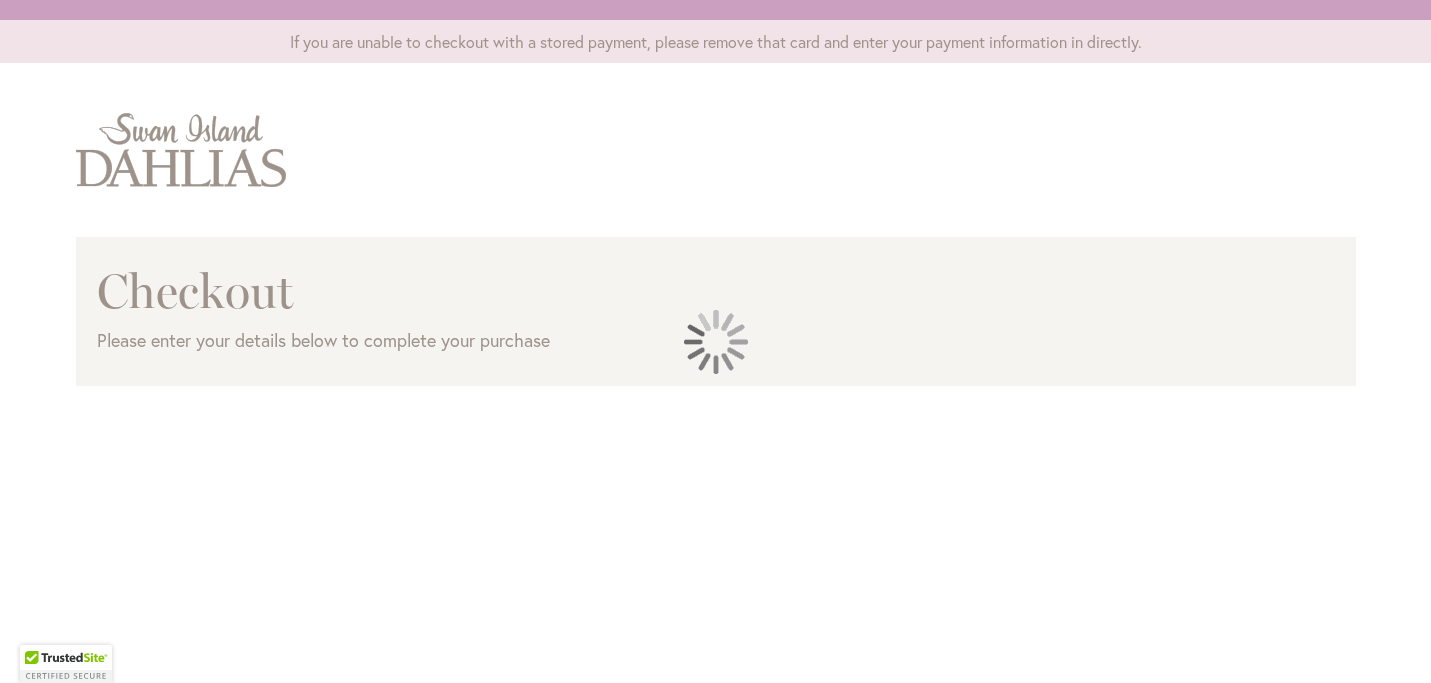 scroll, scrollTop: 0, scrollLeft: 0, axis: both 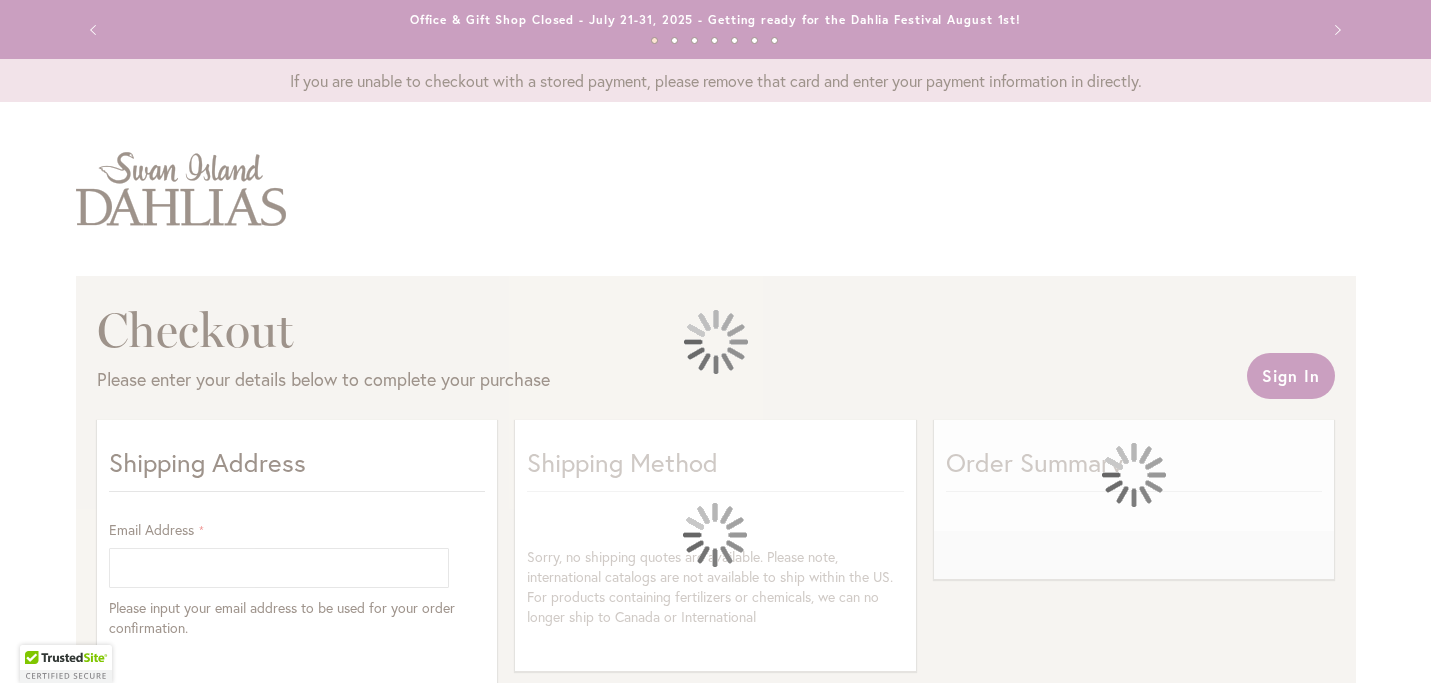 select on "**" 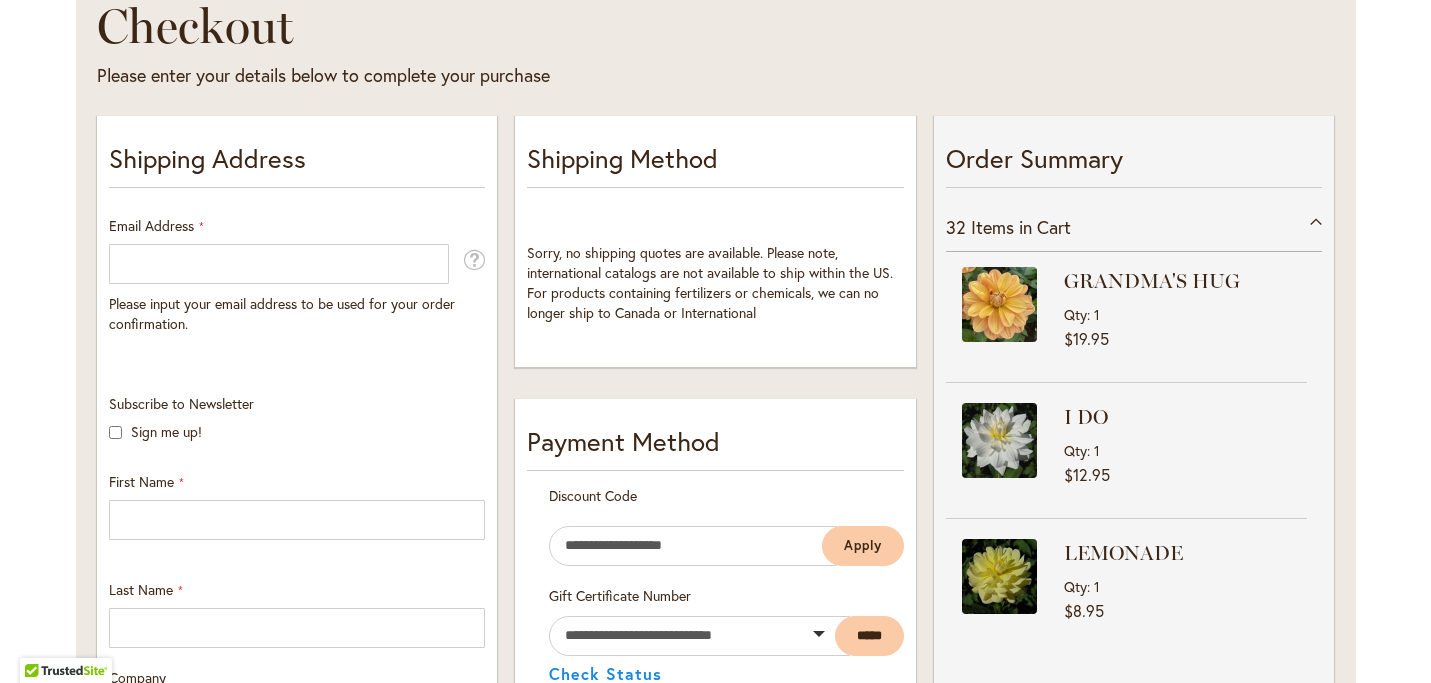 scroll, scrollTop: 341, scrollLeft: 0, axis: vertical 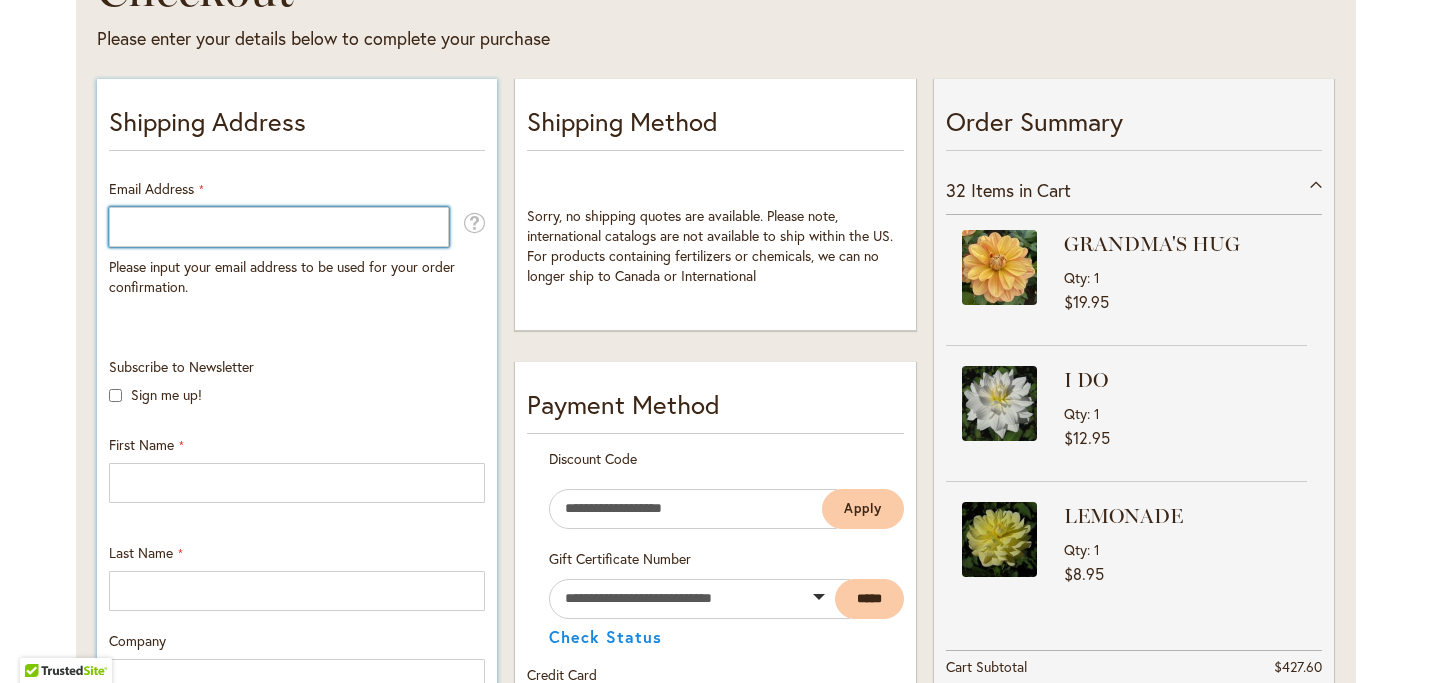 click on "Email Address" at bounding box center (279, 227) 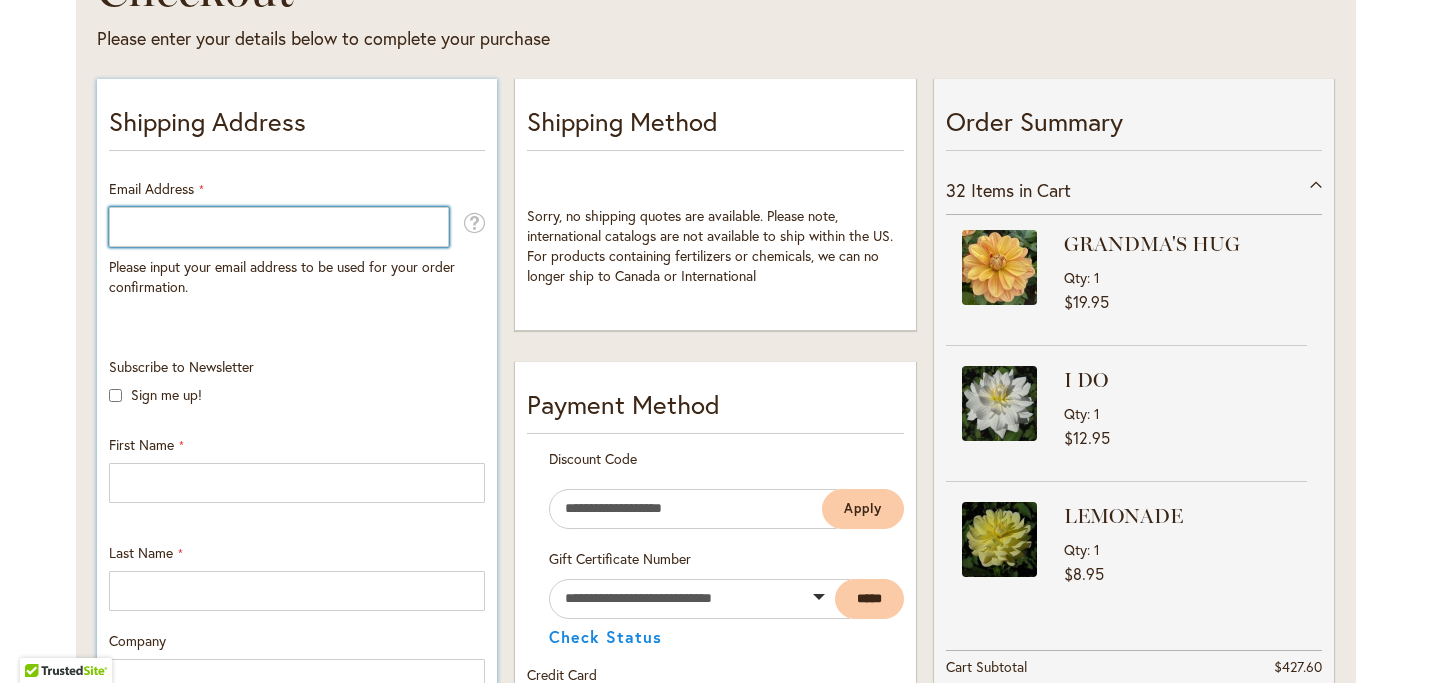 type on "**********" 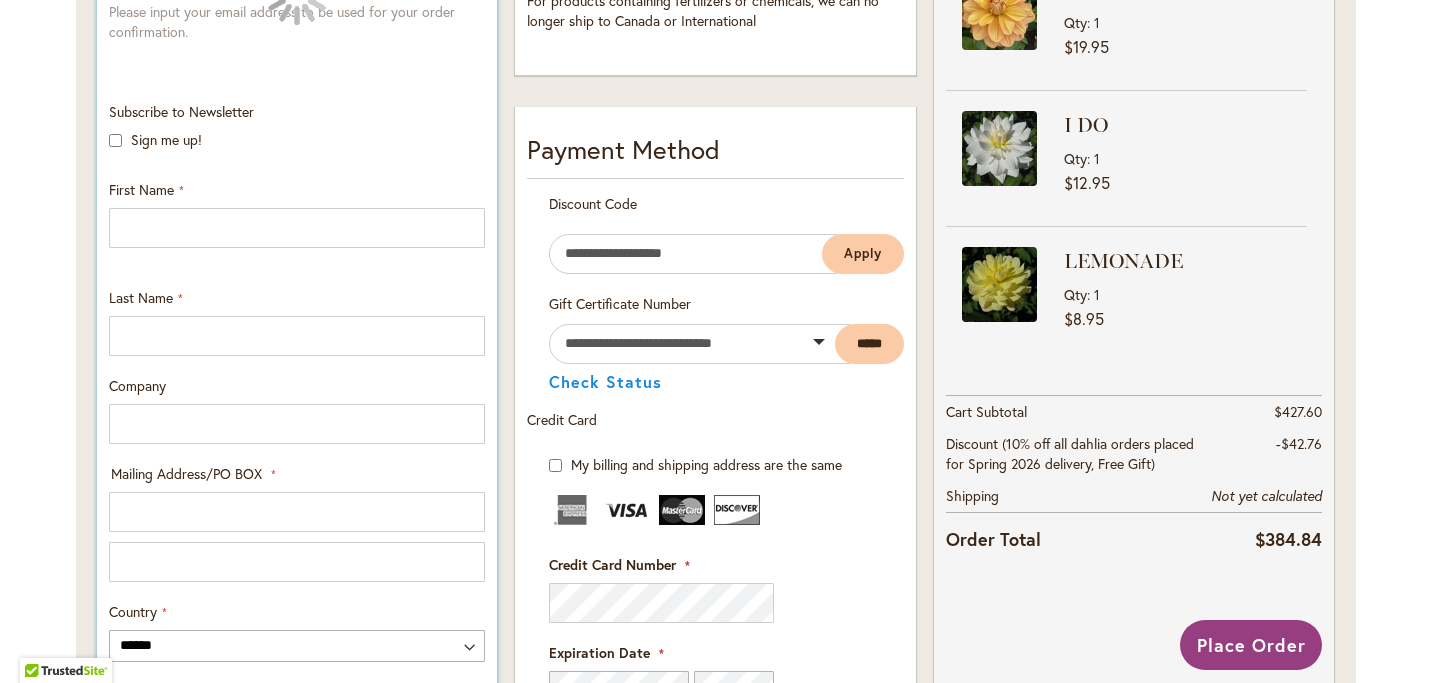 scroll, scrollTop: 602, scrollLeft: 0, axis: vertical 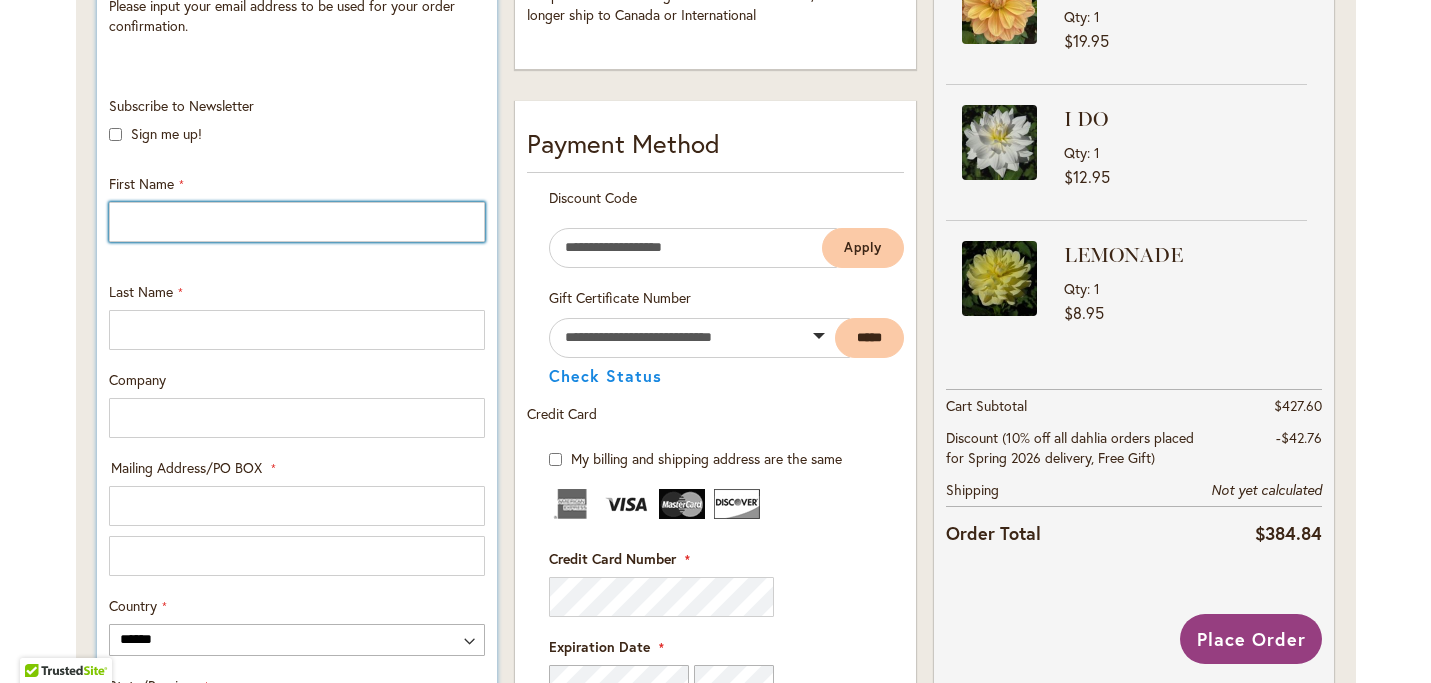 click on "First Name" at bounding box center [297, 222] 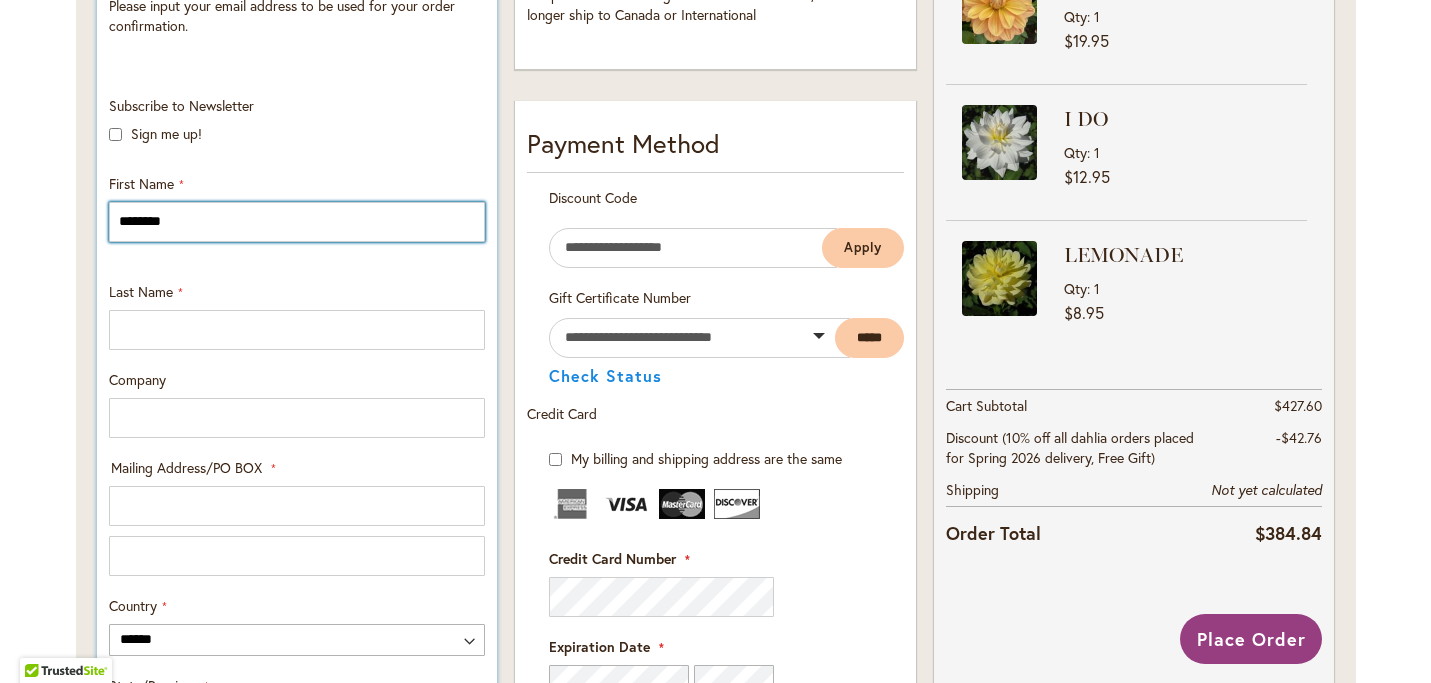 type on "*********" 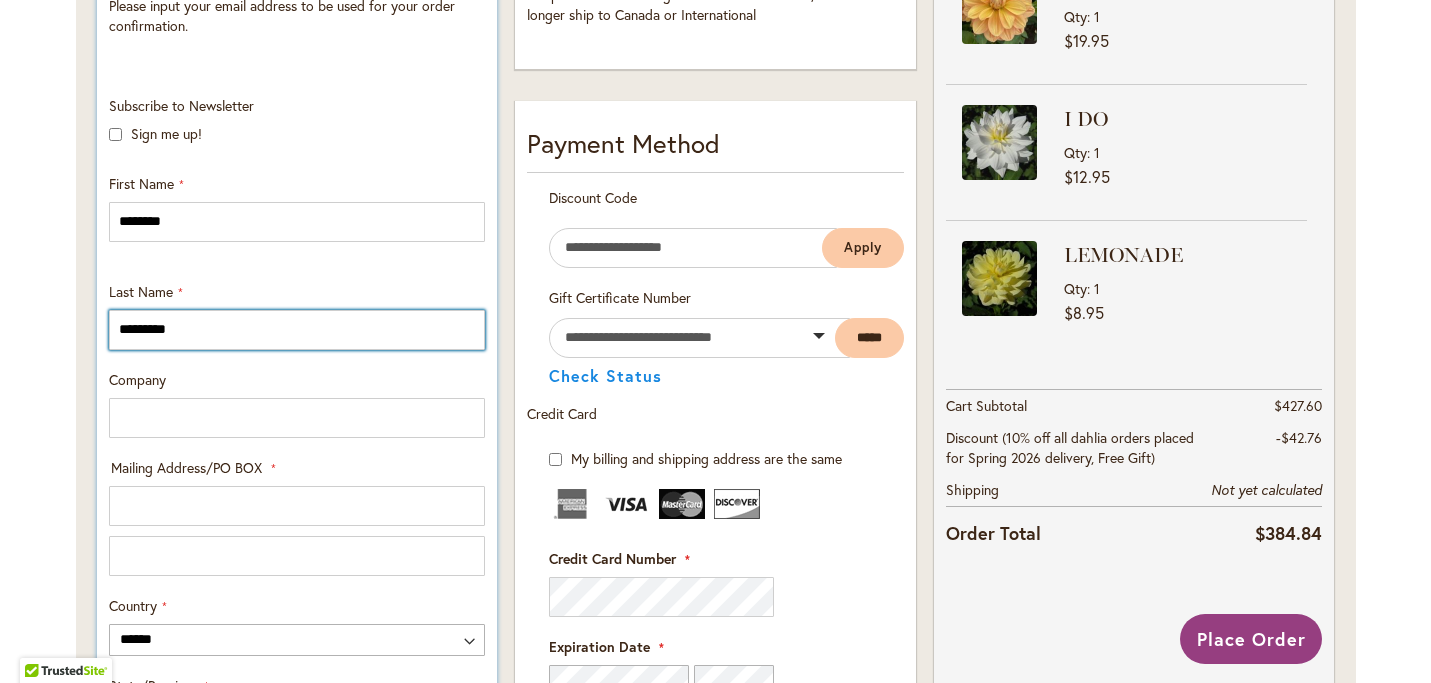 type on "**********" 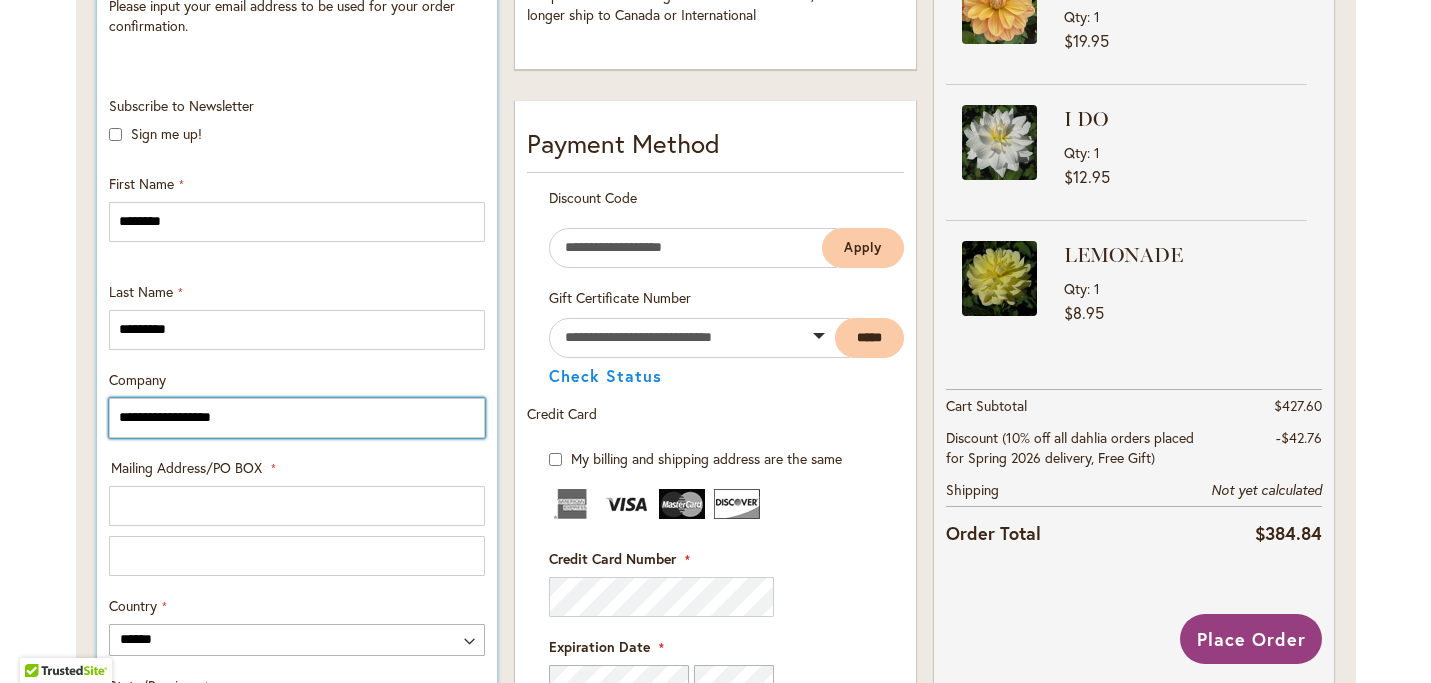 type on "**********" 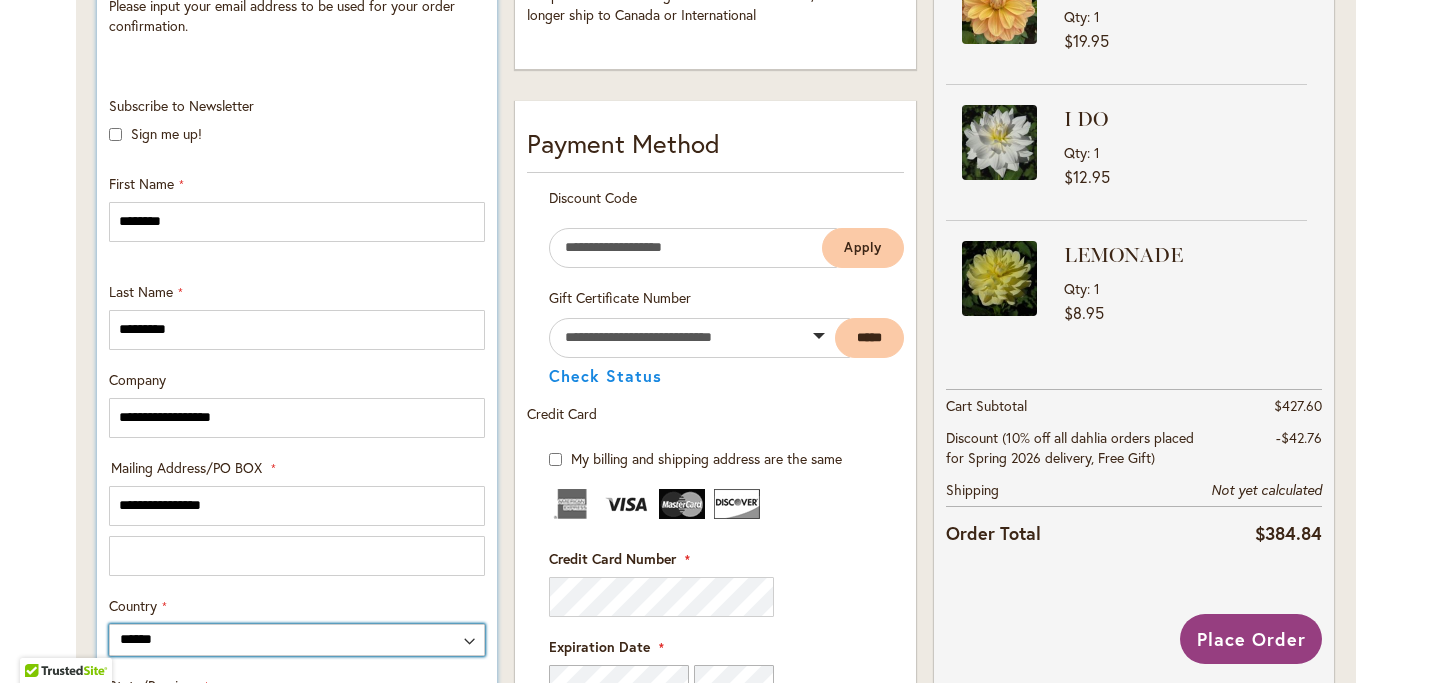 select on "**" 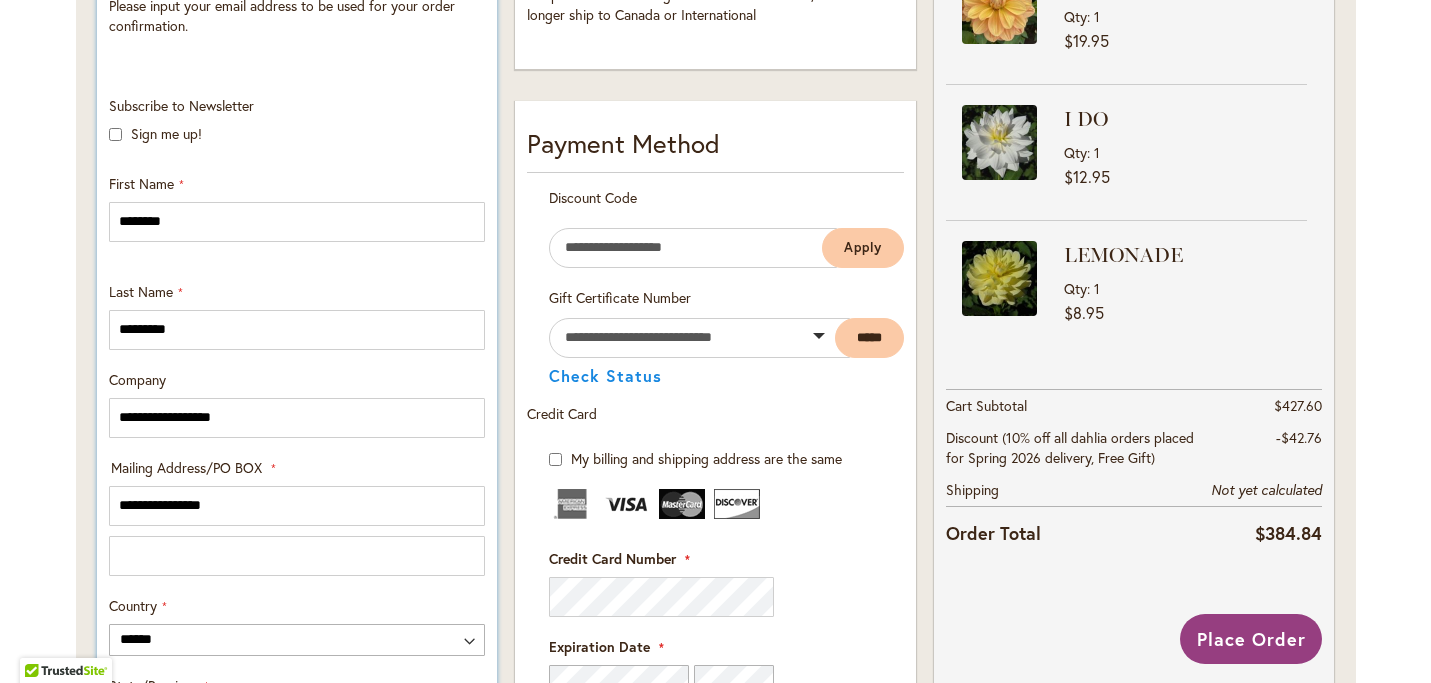 type on "**********" 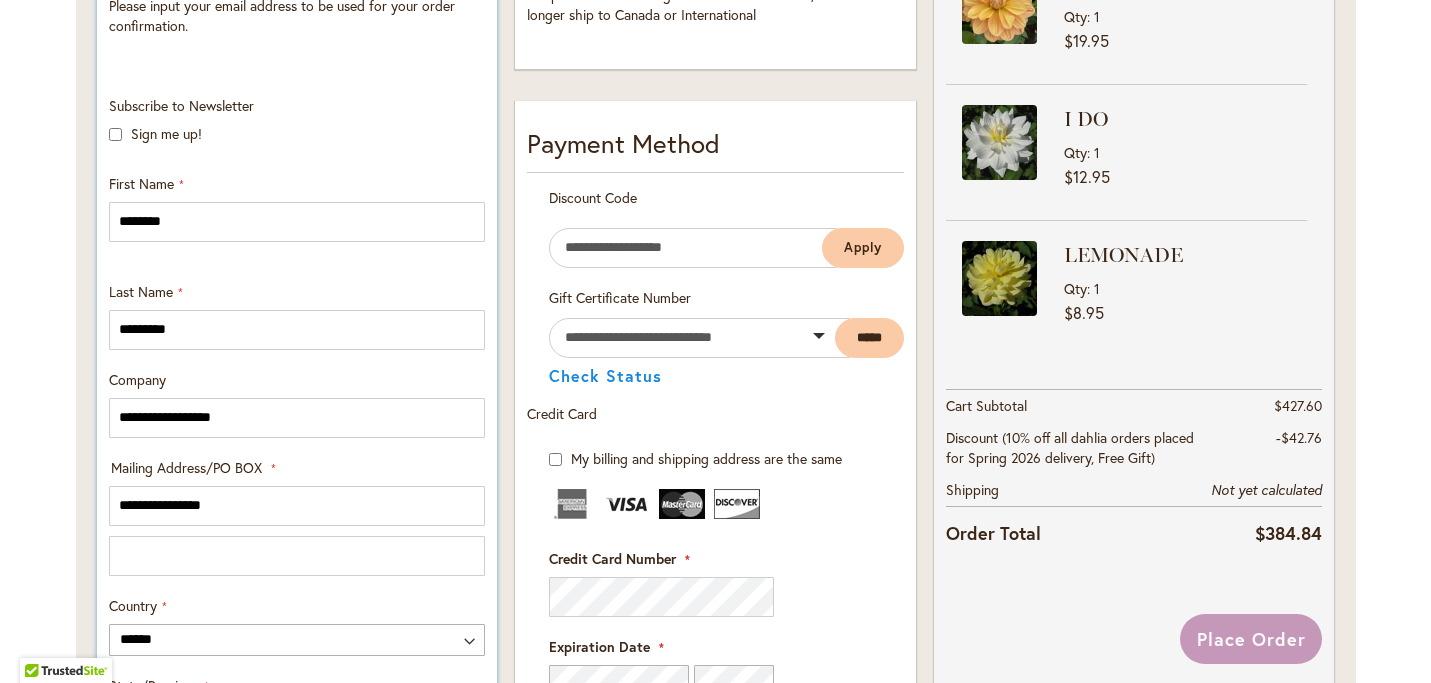 select on "**" 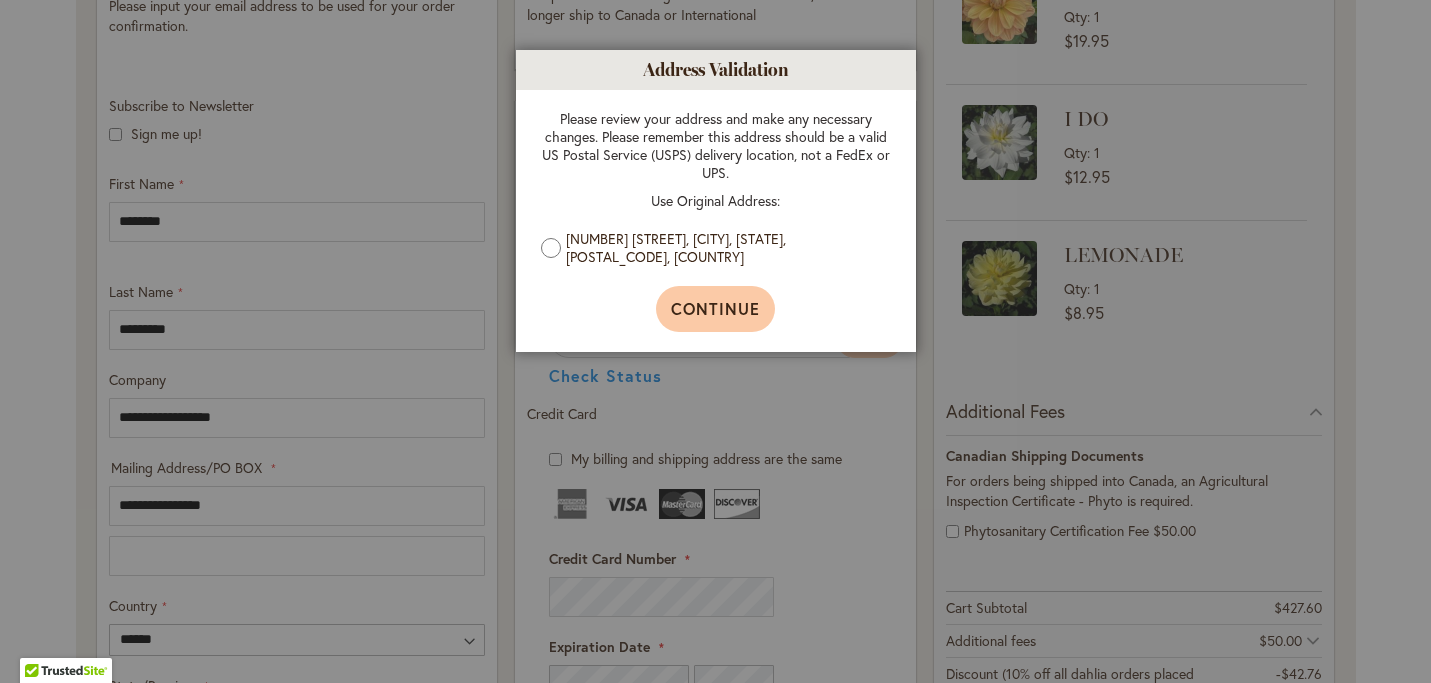 click on "Continue" at bounding box center [715, 308] 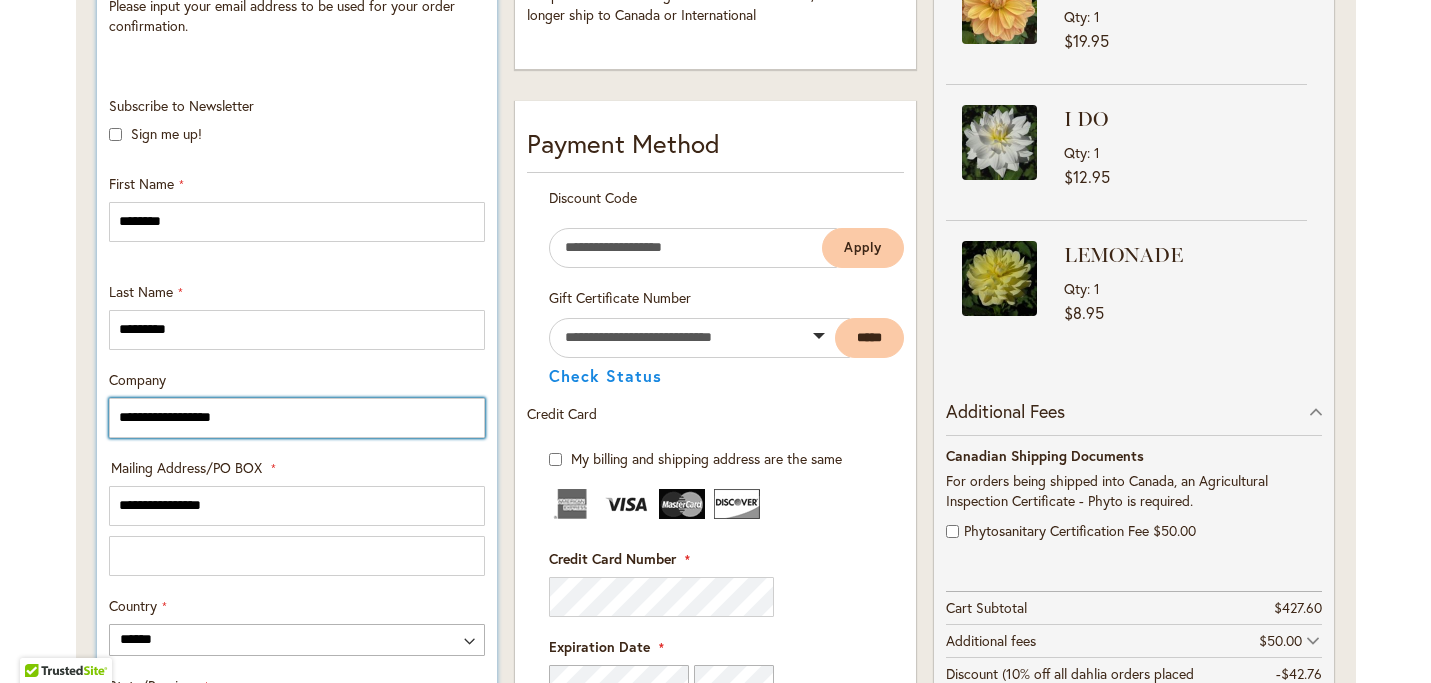 click on "**********" at bounding box center (297, 418) 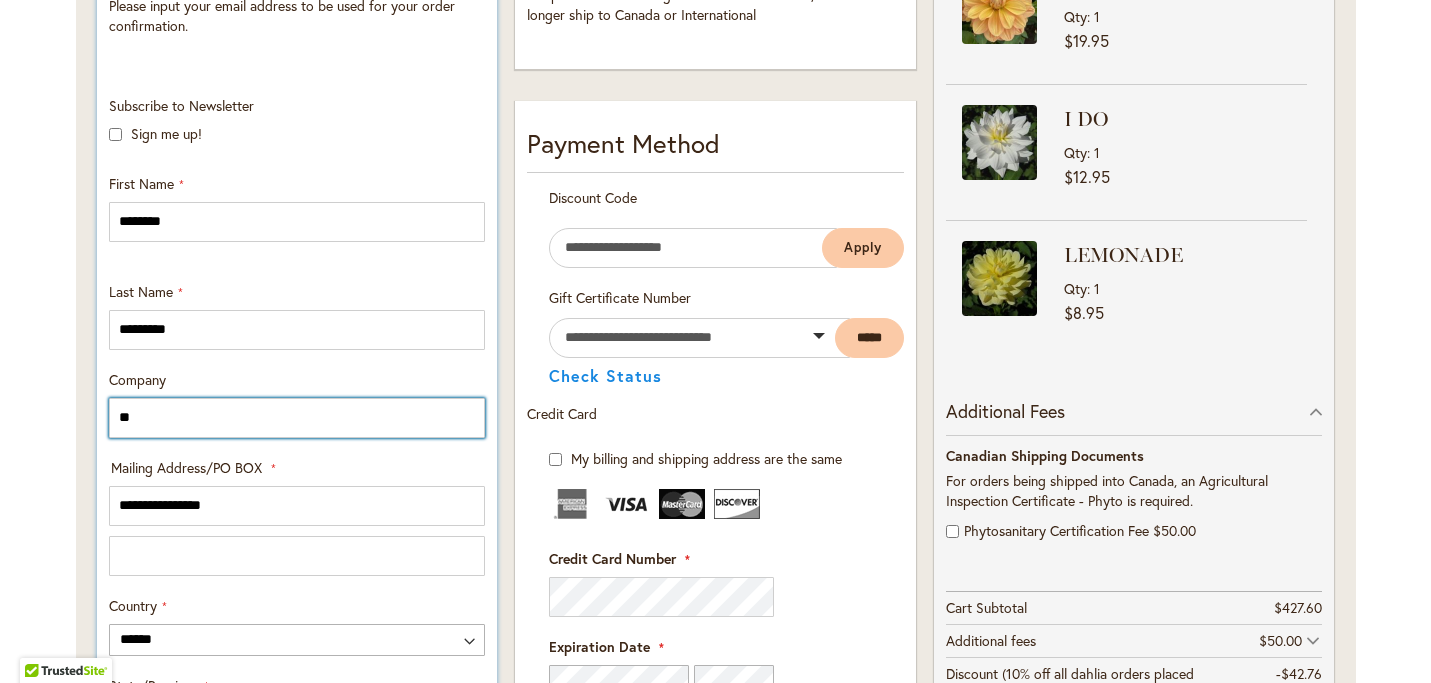 type on "*" 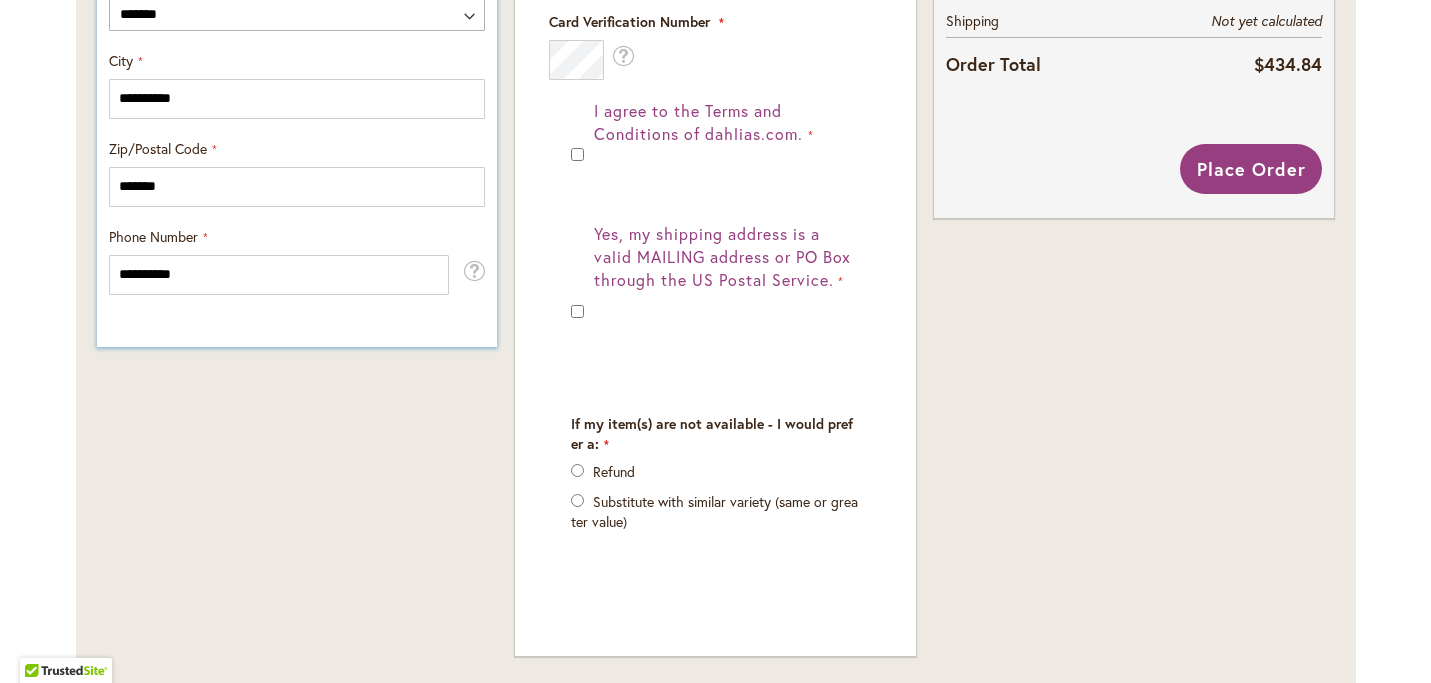 scroll, scrollTop: 1302, scrollLeft: 0, axis: vertical 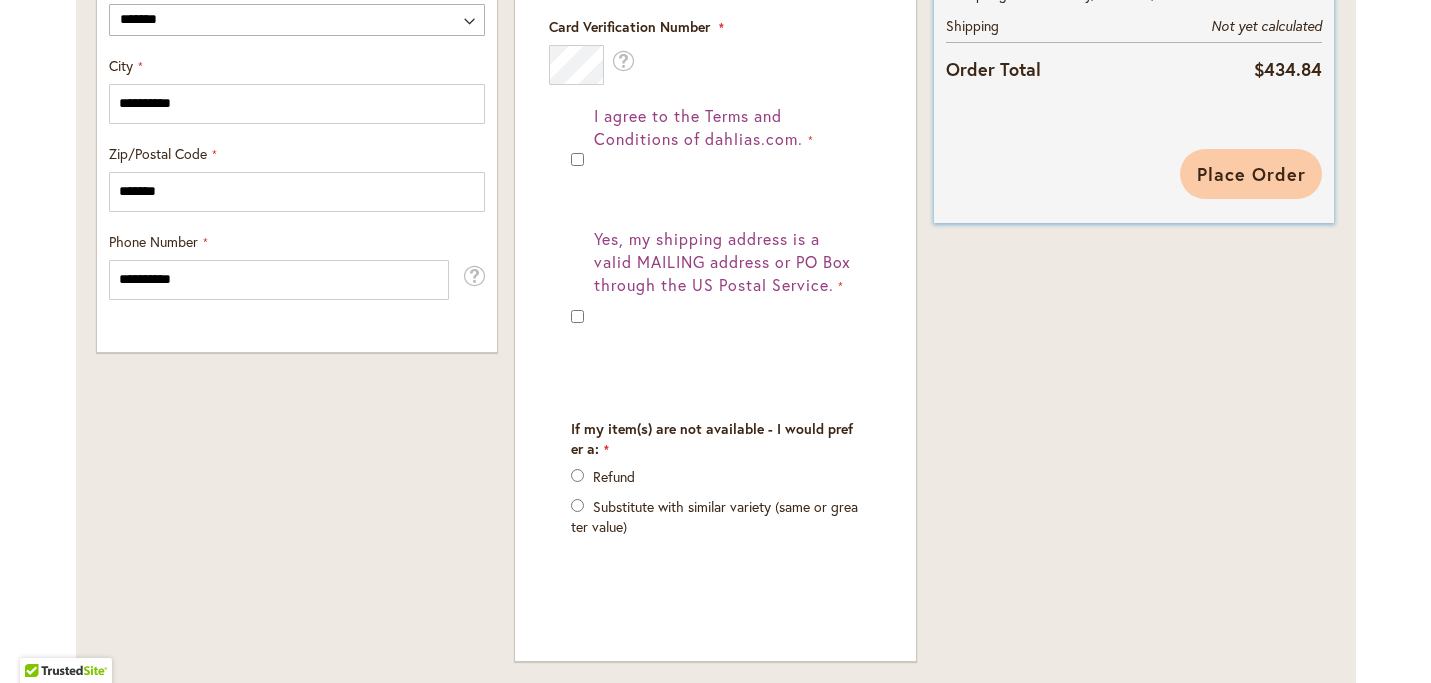 type 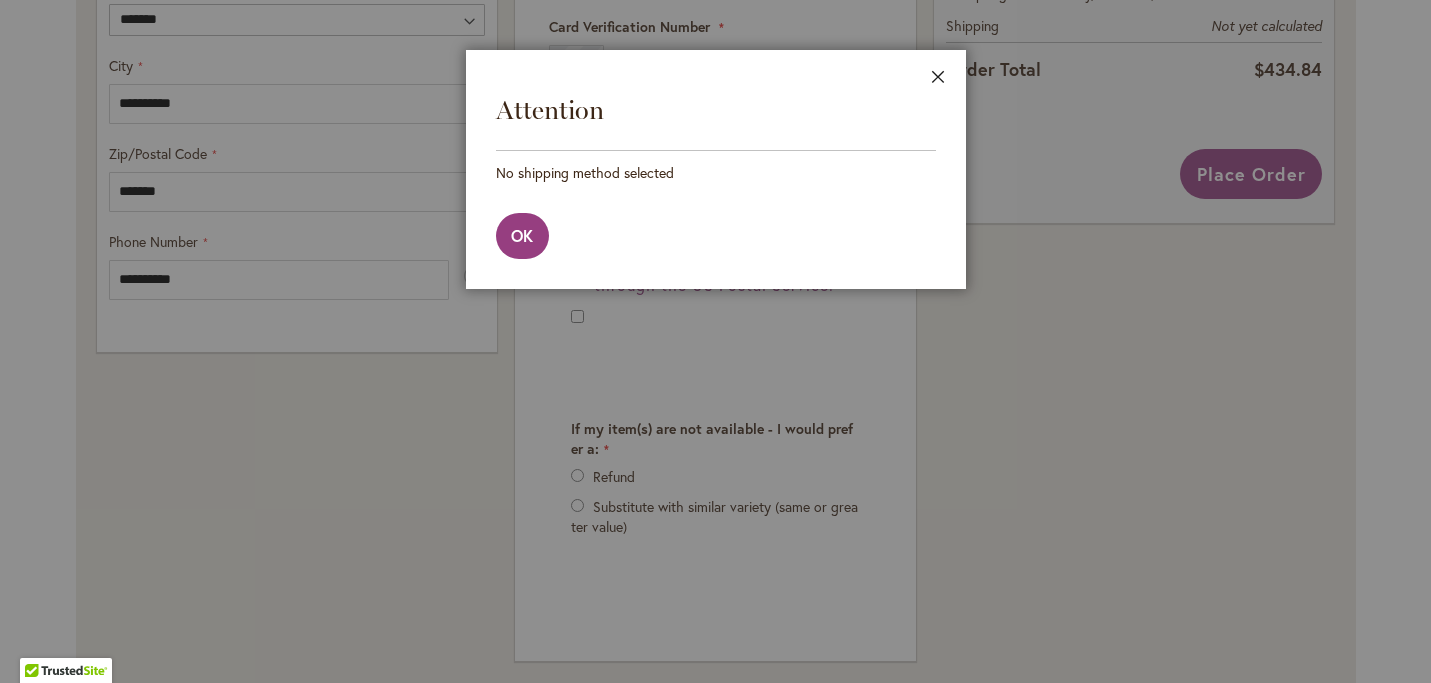 click on "Close" at bounding box center [938, 81] 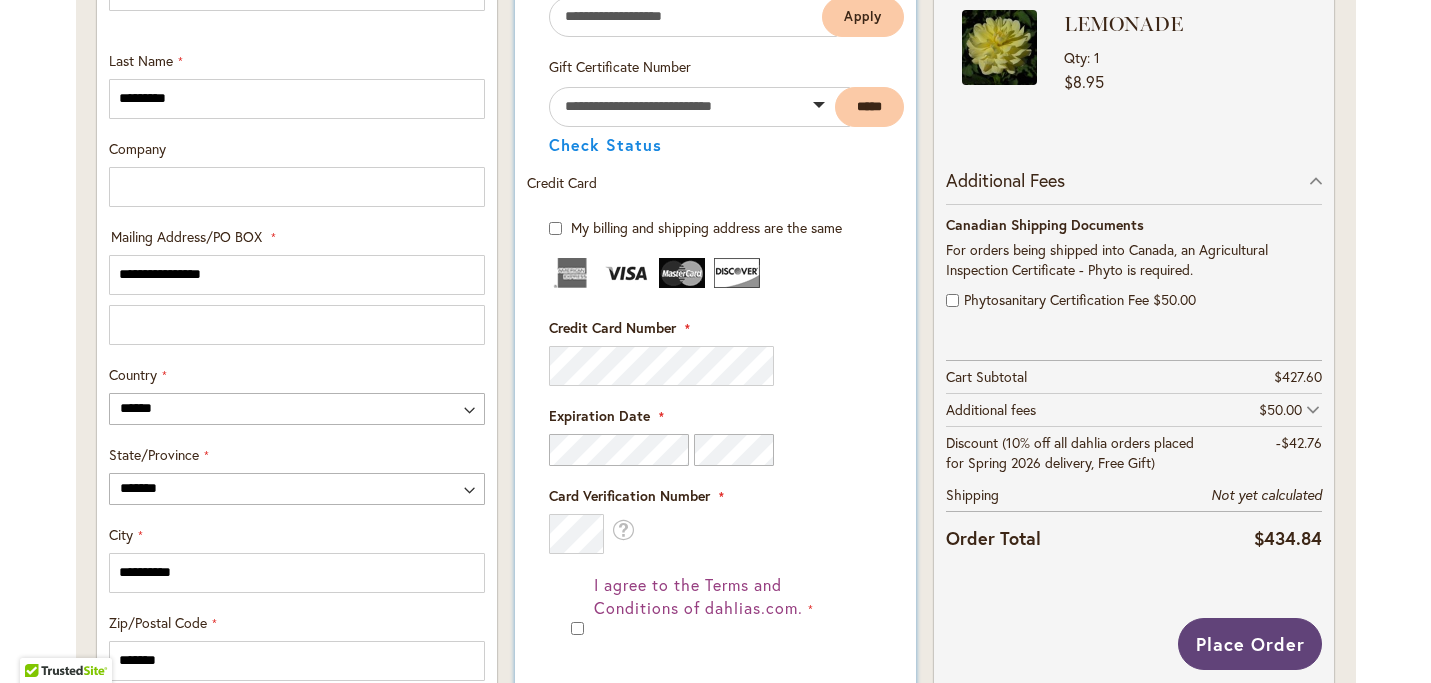 scroll, scrollTop: 831, scrollLeft: 0, axis: vertical 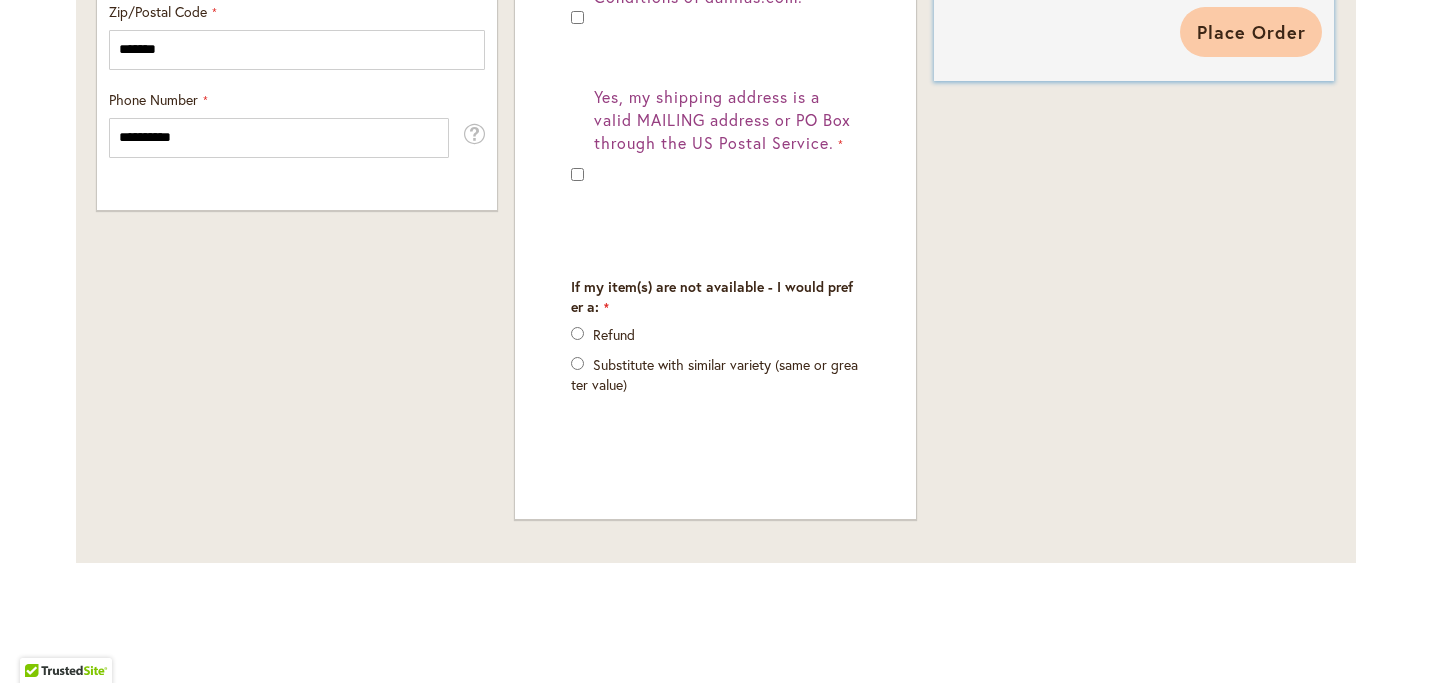 click on "Place Order" at bounding box center [1251, 32] 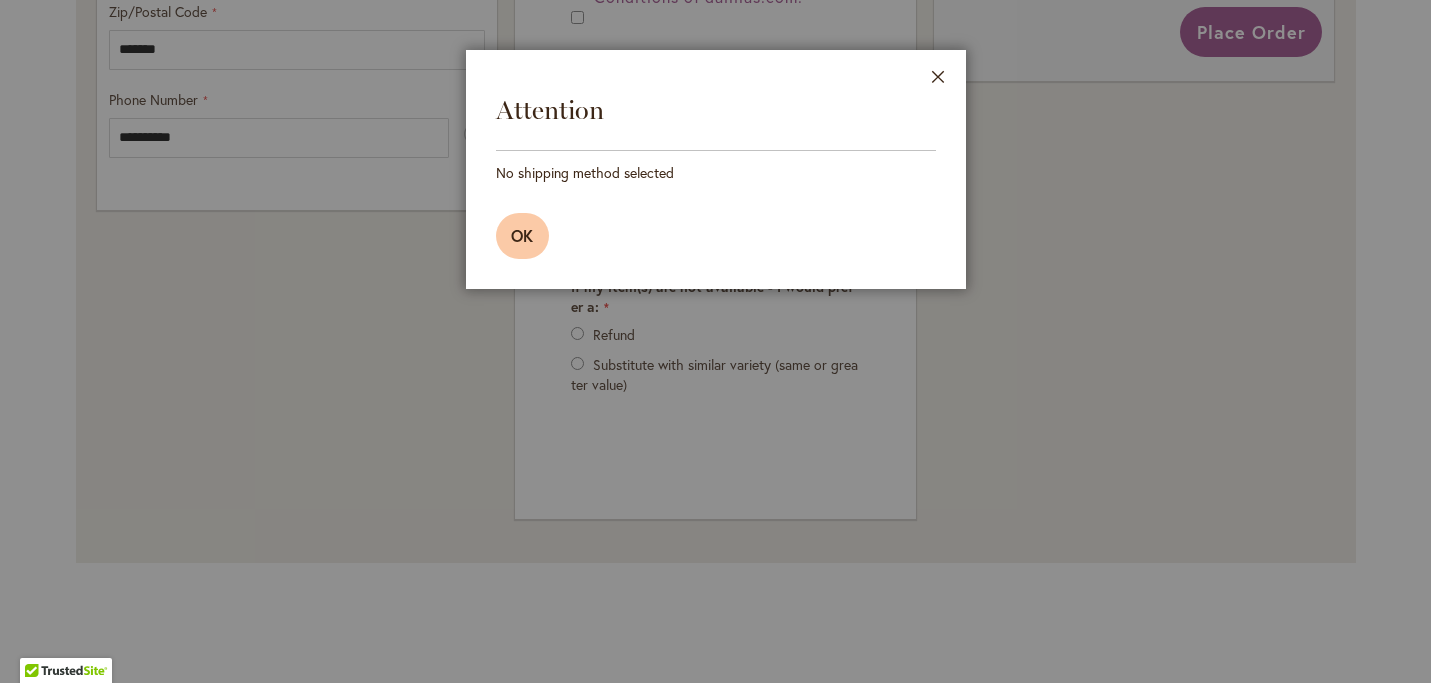 click on "OK" at bounding box center (523, 235) 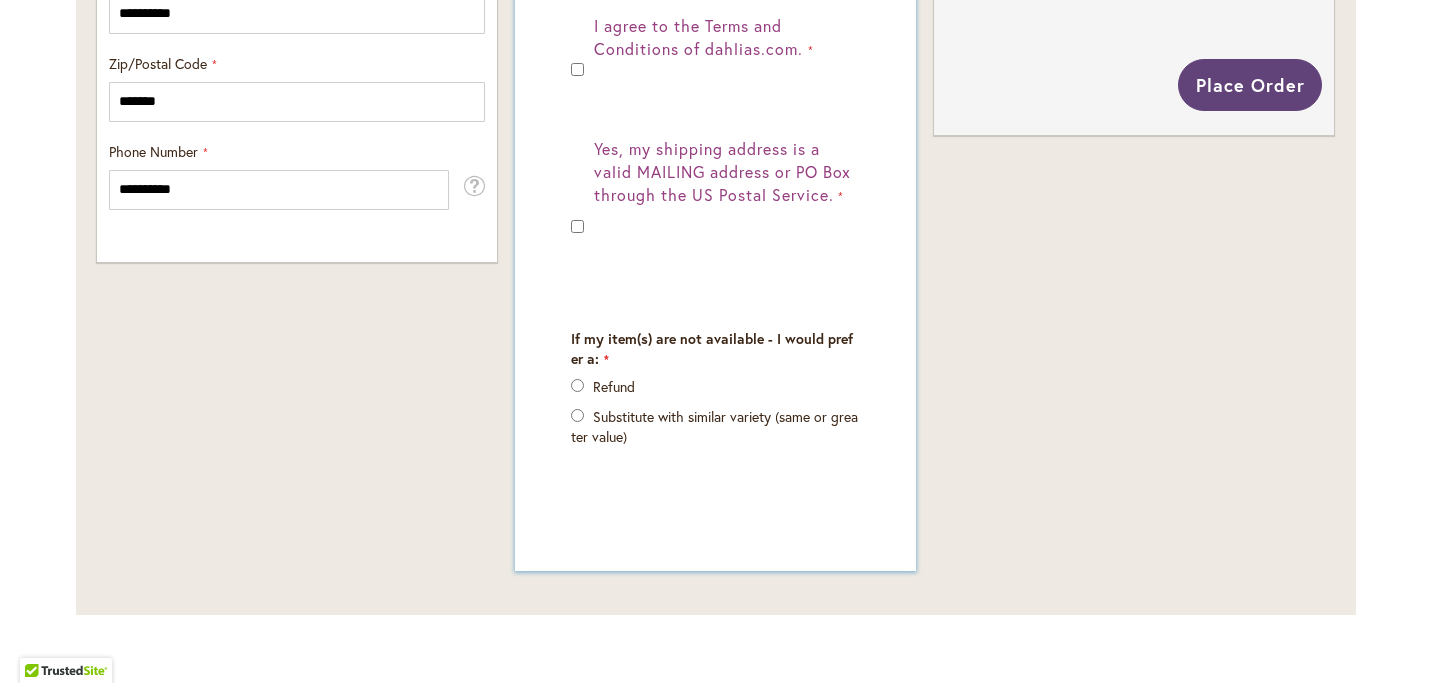 scroll, scrollTop: 1390, scrollLeft: 0, axis: vertical 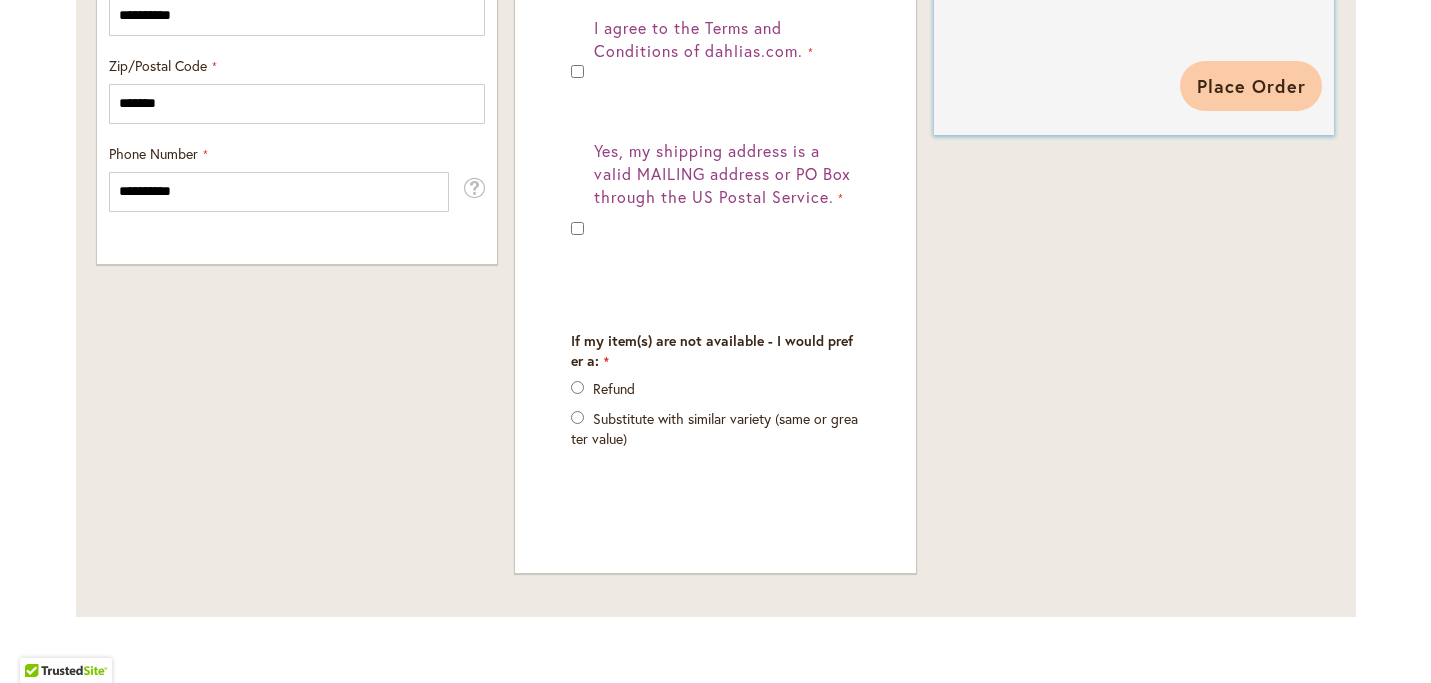 click on "Place Order" at bounding box center [1251, 86] 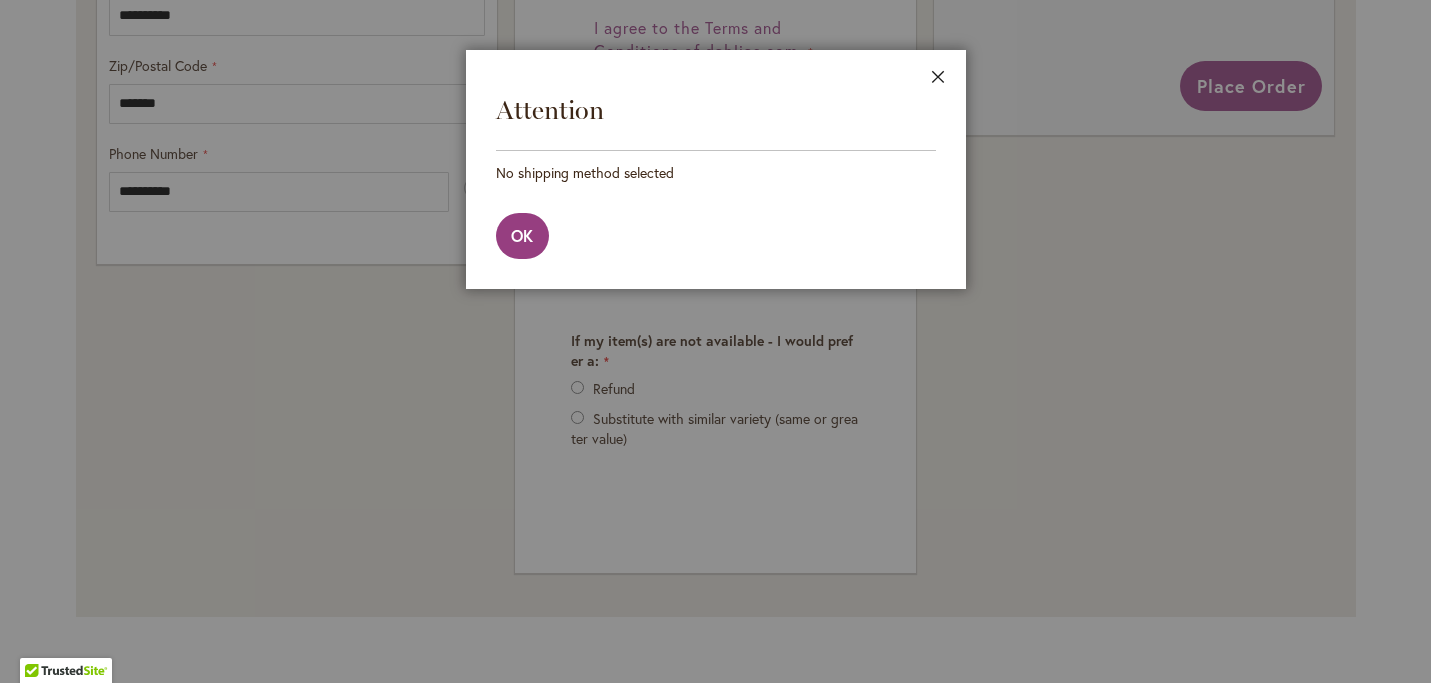 click on "Close" at bounding box center (938, 81) 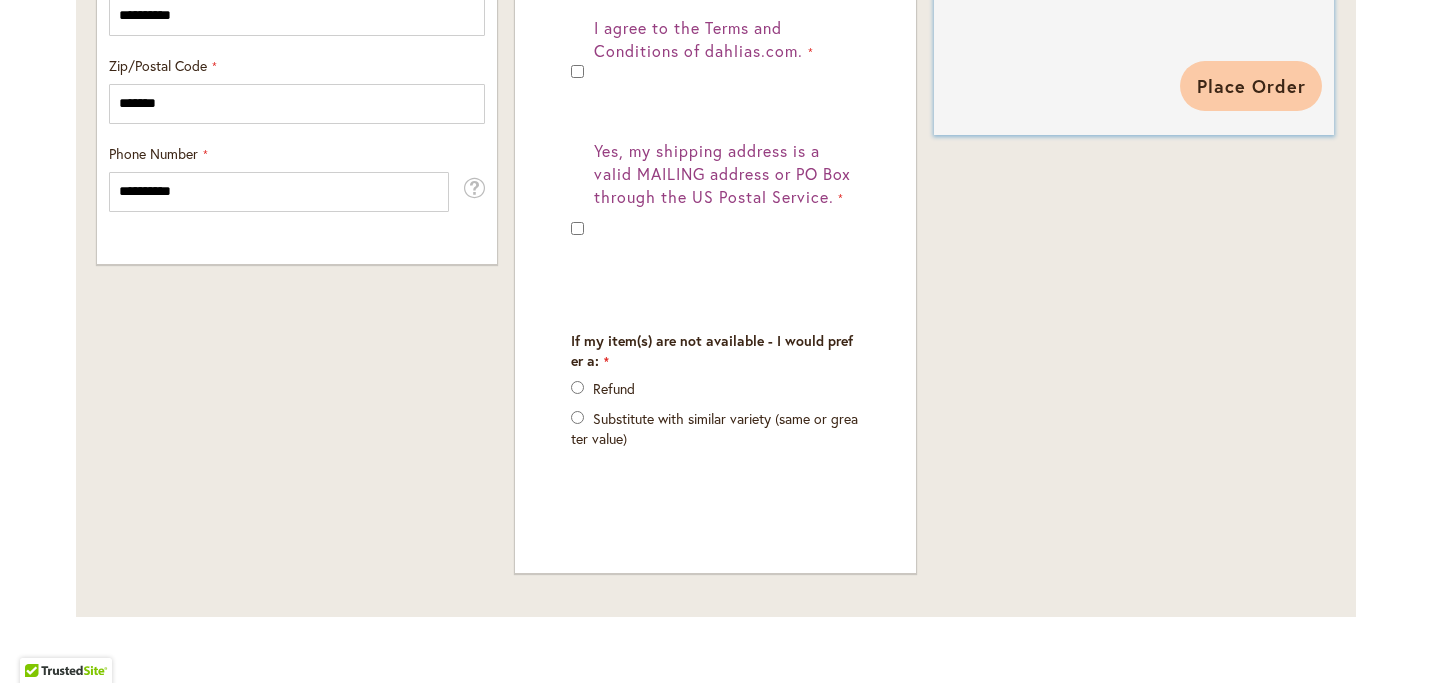 click on "Place Order" at bounding box center (1251, 86) 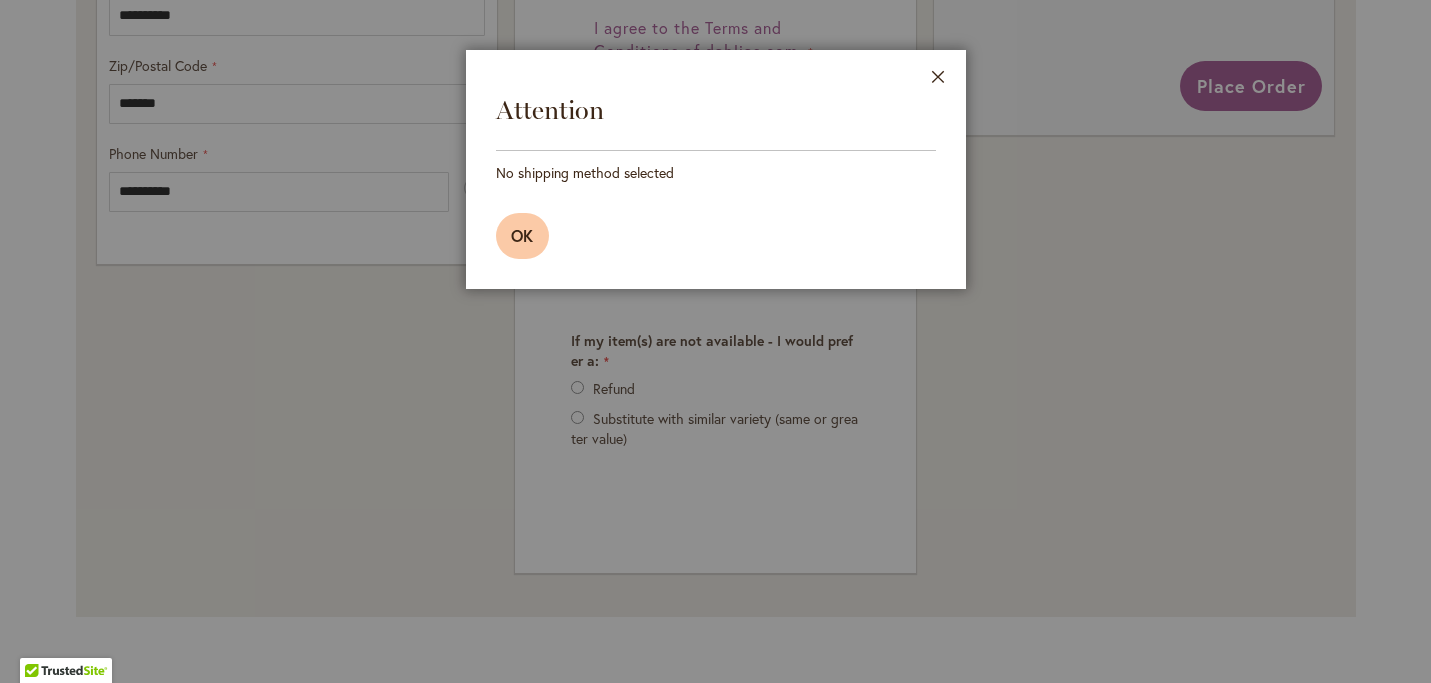 click on "OK" at bounding box center (523, 235) 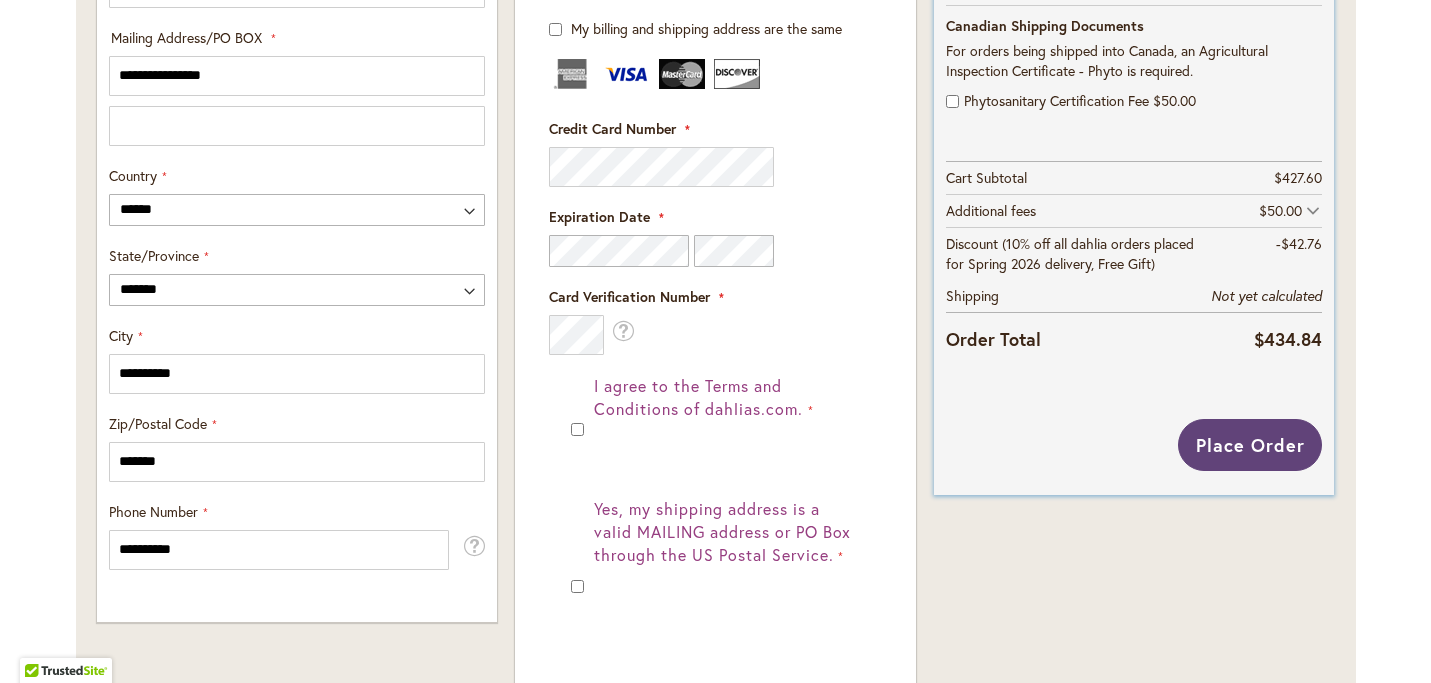 scroll, scrollTop: 1033, scrollLeft: 0, axis: vertical 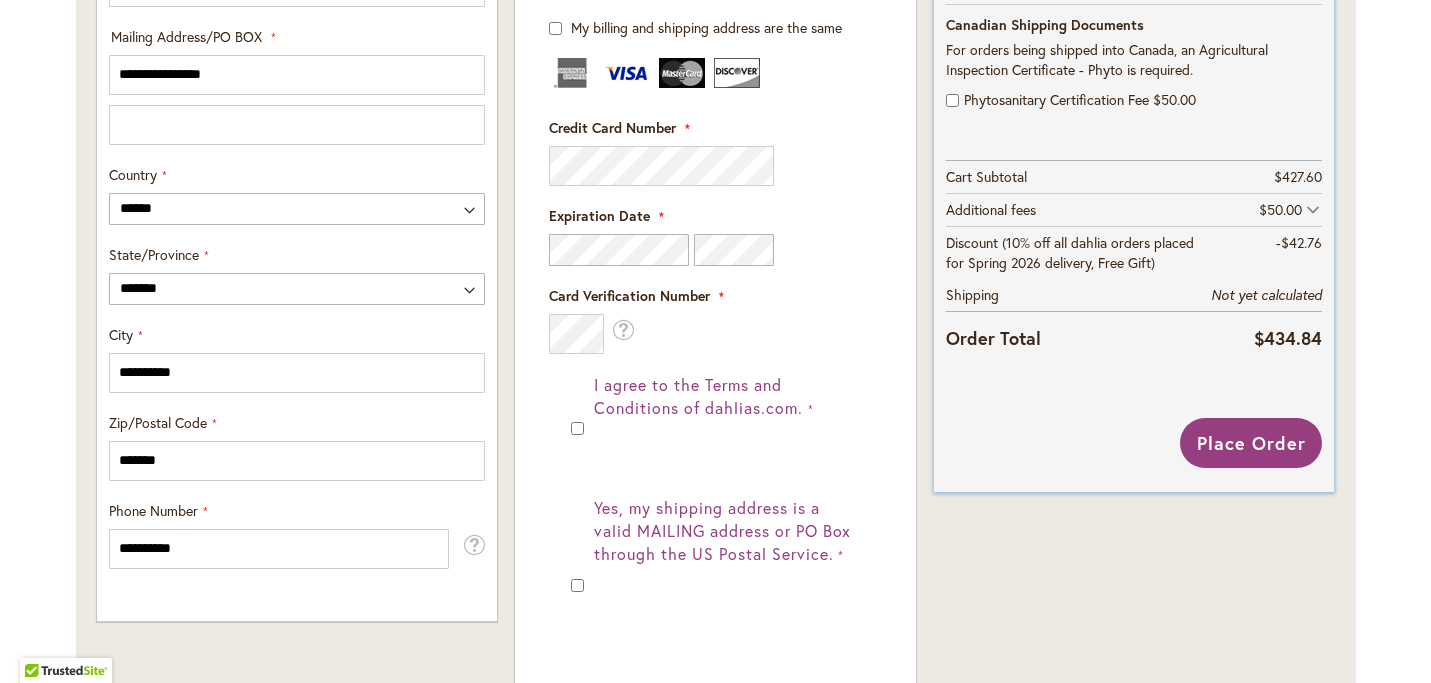 click on "Shipping" at bounding box center (972, 294) 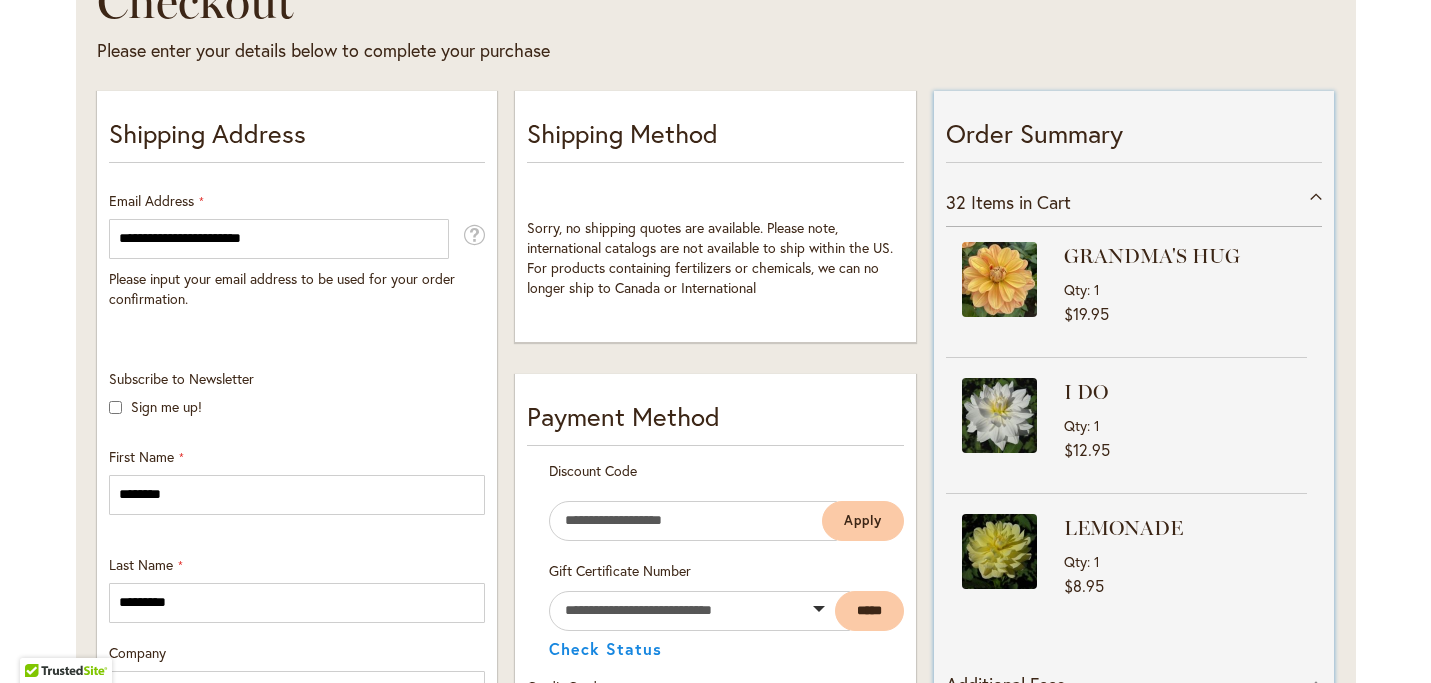 scroll, scrollTop: 331, scrollLeft: 0, axis: vertical 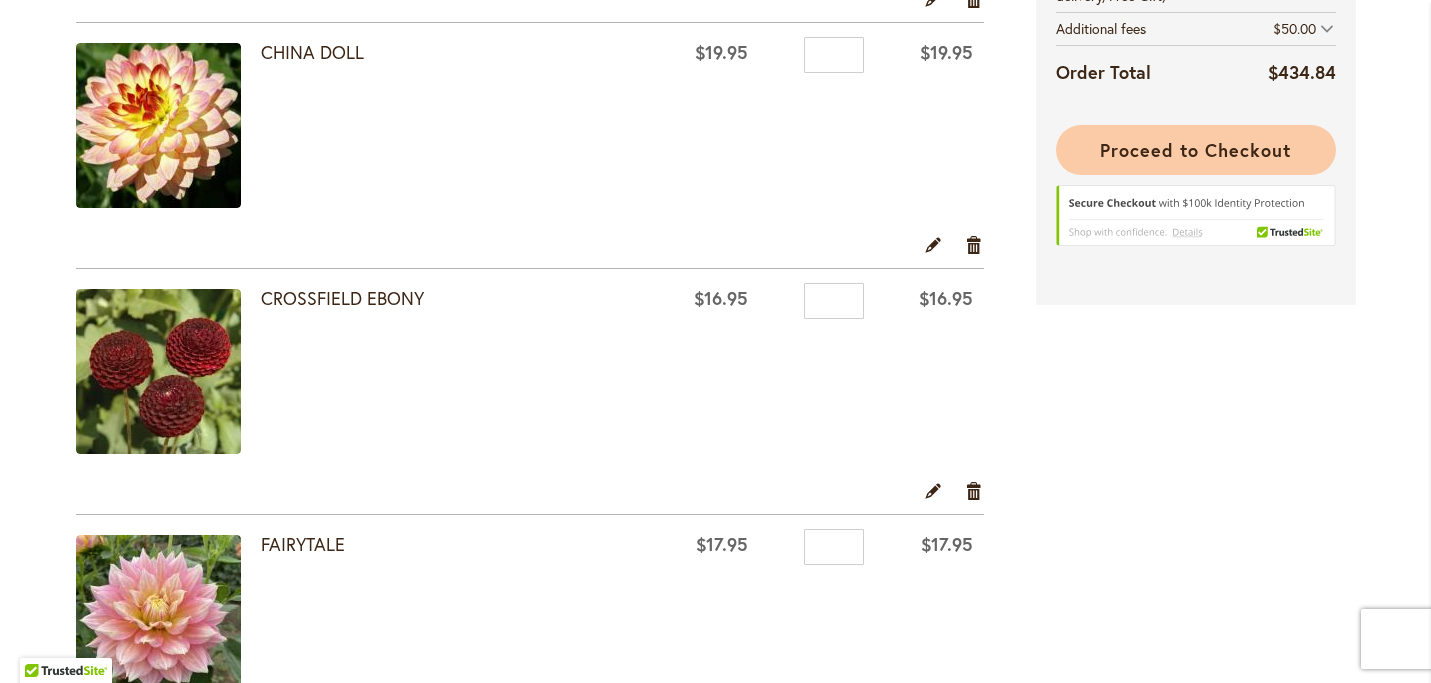 click on "Proceed to Checkout" at bounding box center (1195, 150) 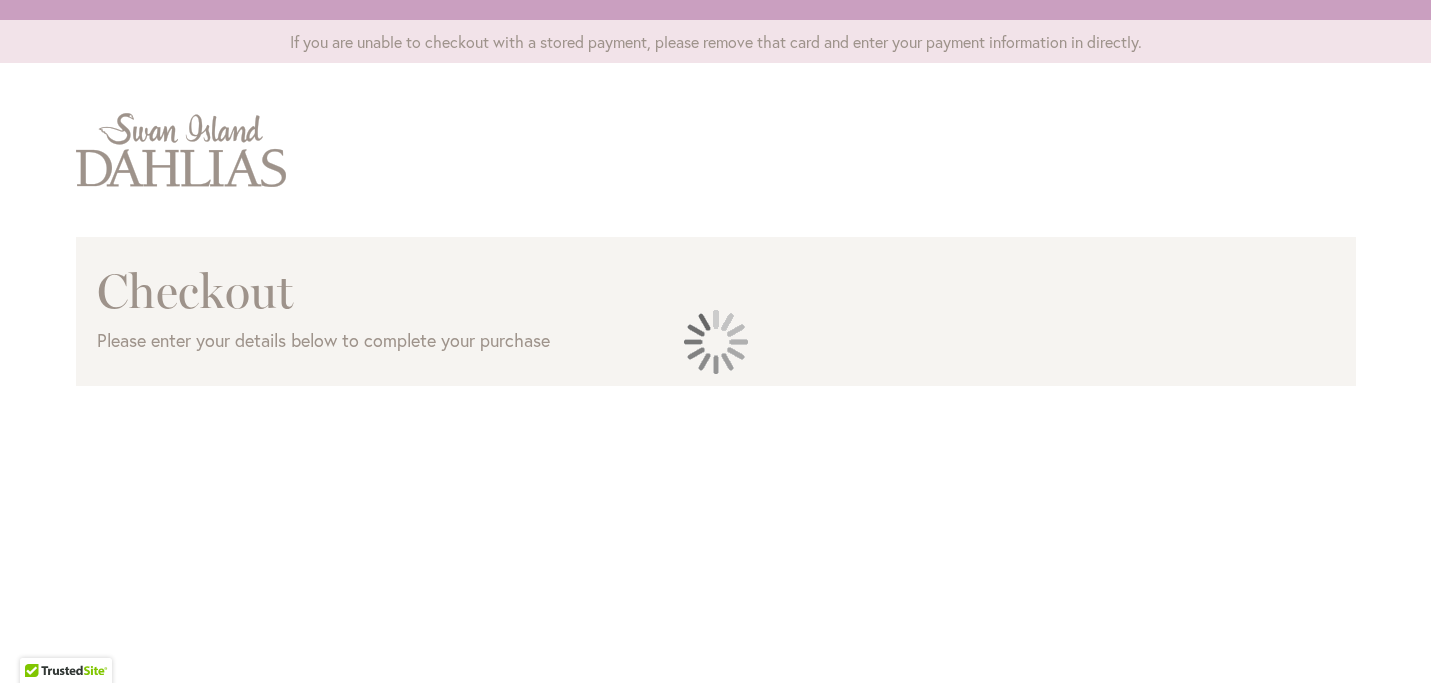 scroll, scrollTop: 0, scrollLeft: 0, axis: both 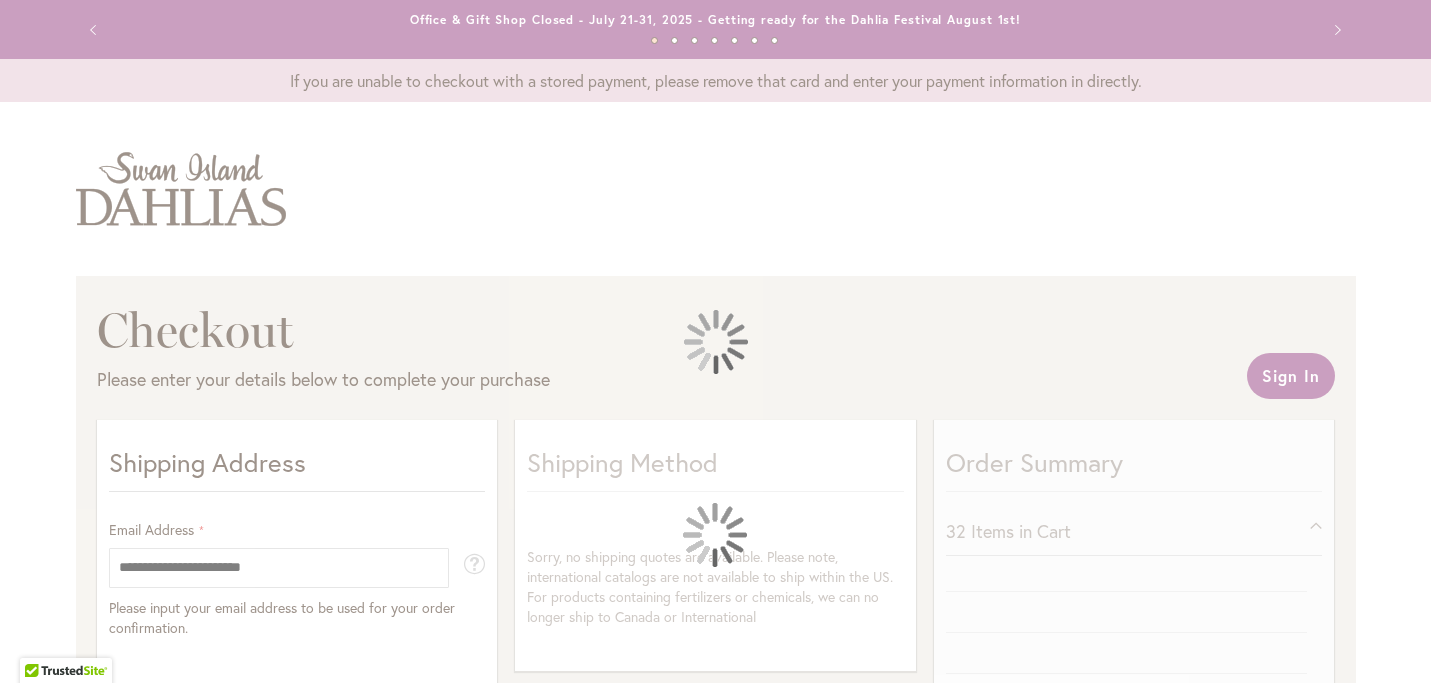 select on "**" 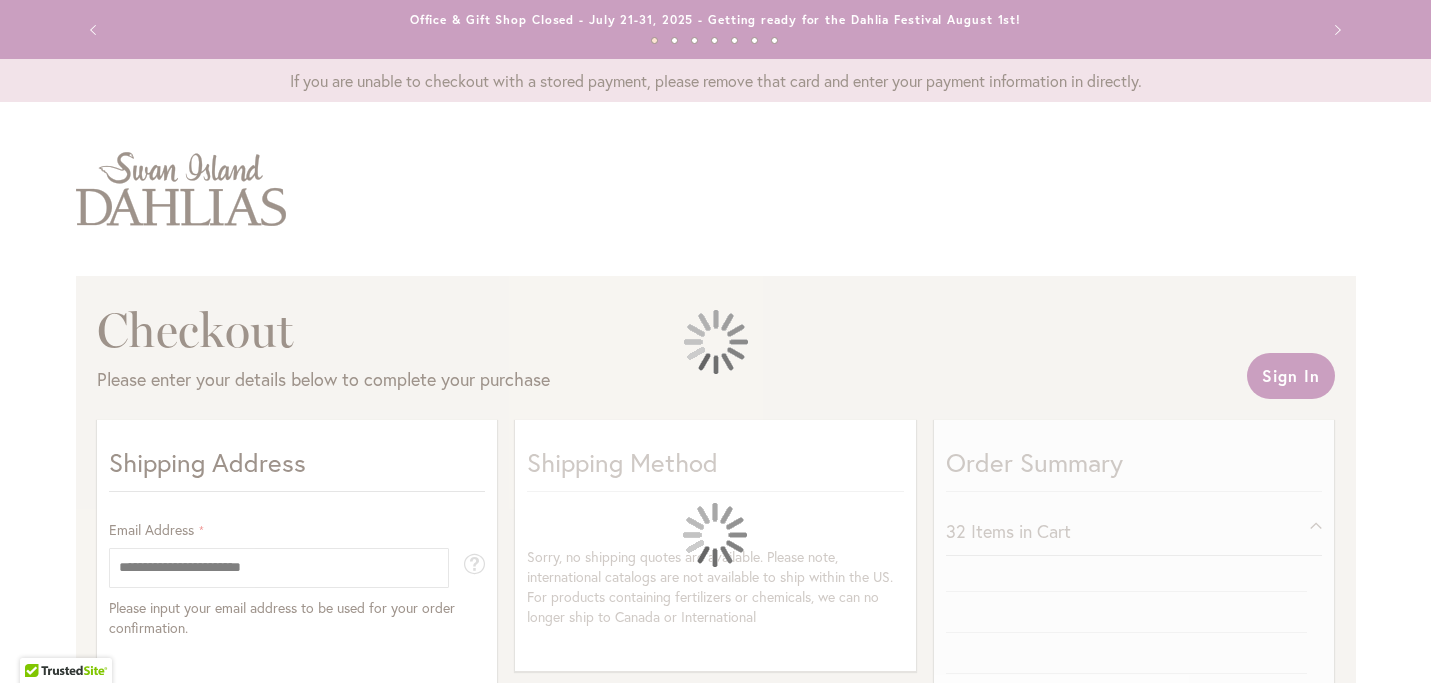 select on "**" 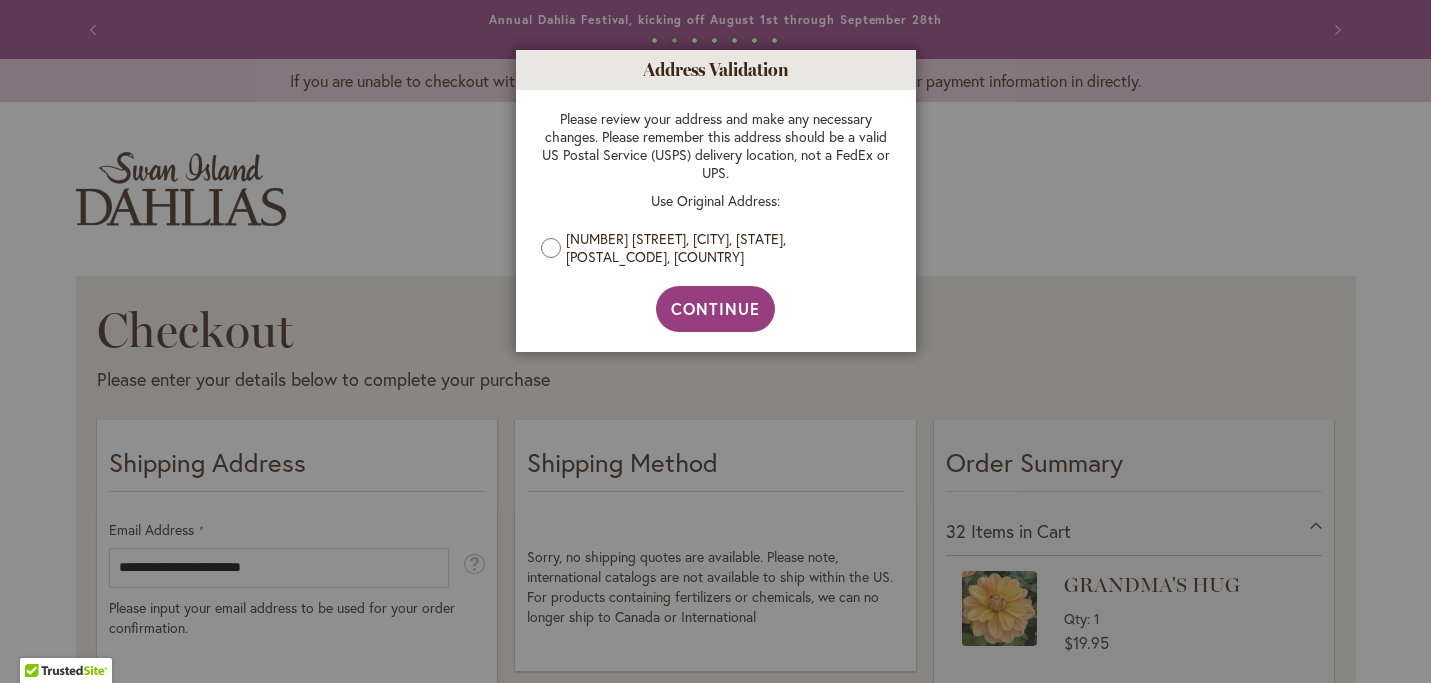 scroll, scrollTop: 425, scrollLeft: 0, axis: vertical 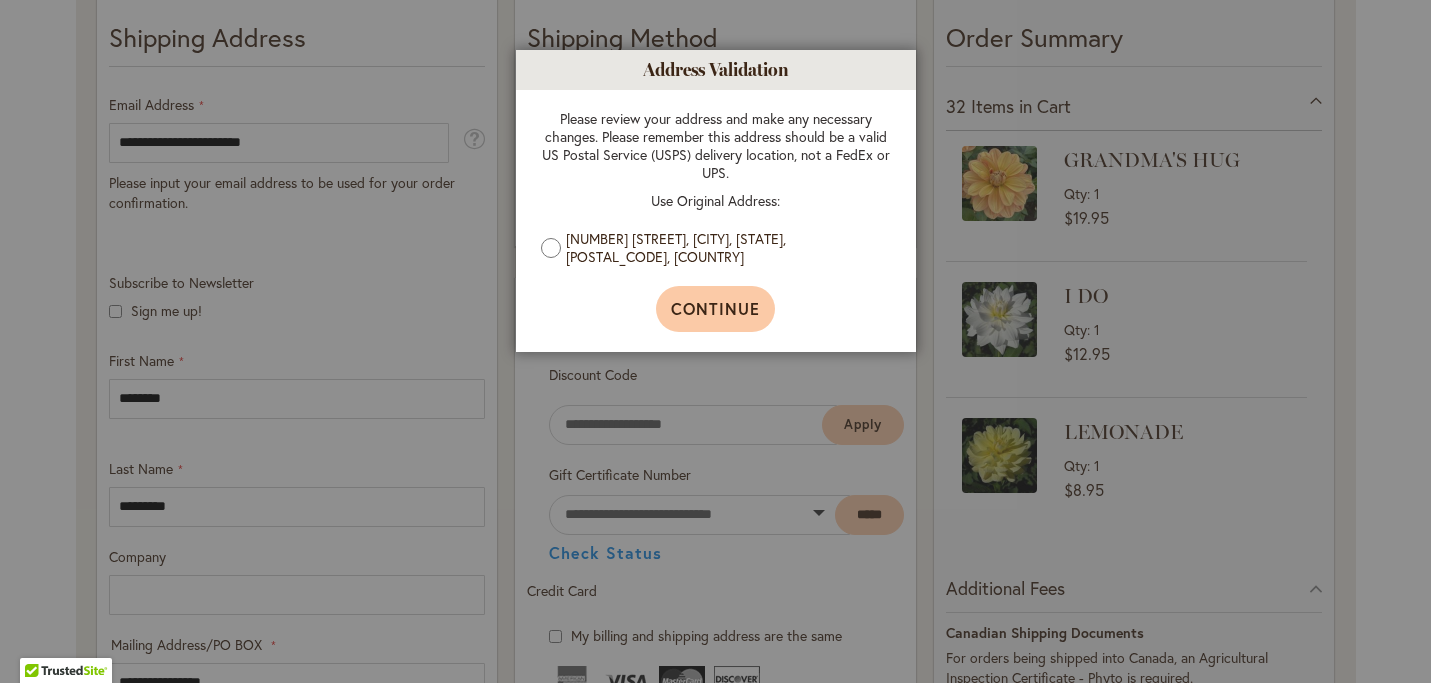 click on "Continue" at bounding box center [715, 308] 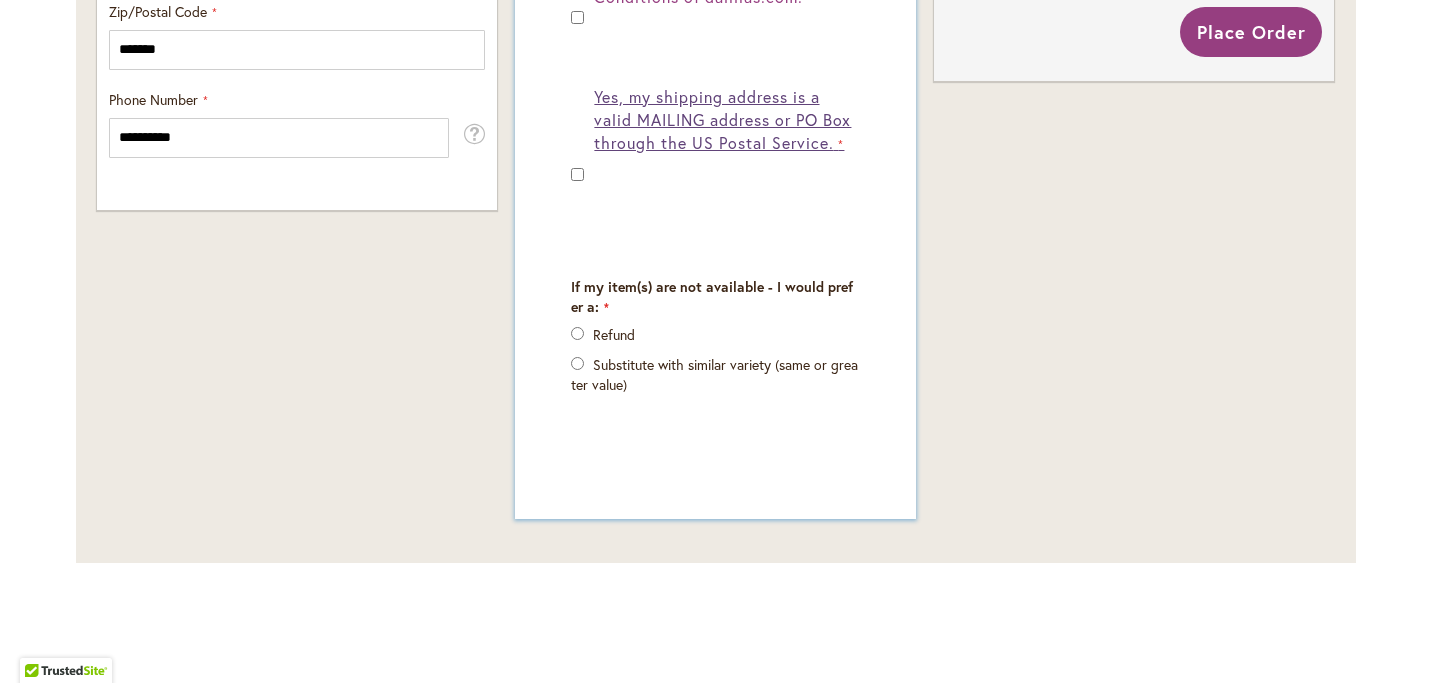 scroll, scrollTop: 1558, scrollLeft: 0, axis: vertical 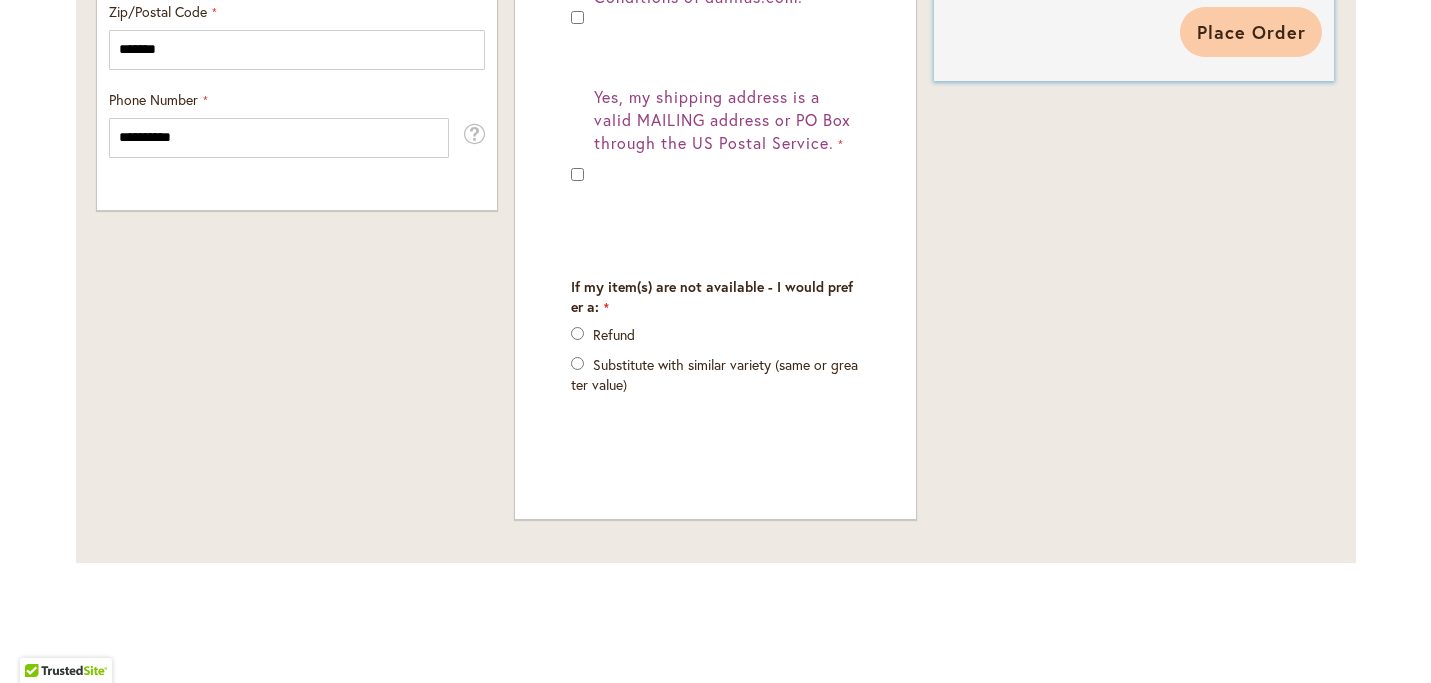 click on "Place Order" at bounding box center (1251, 32) 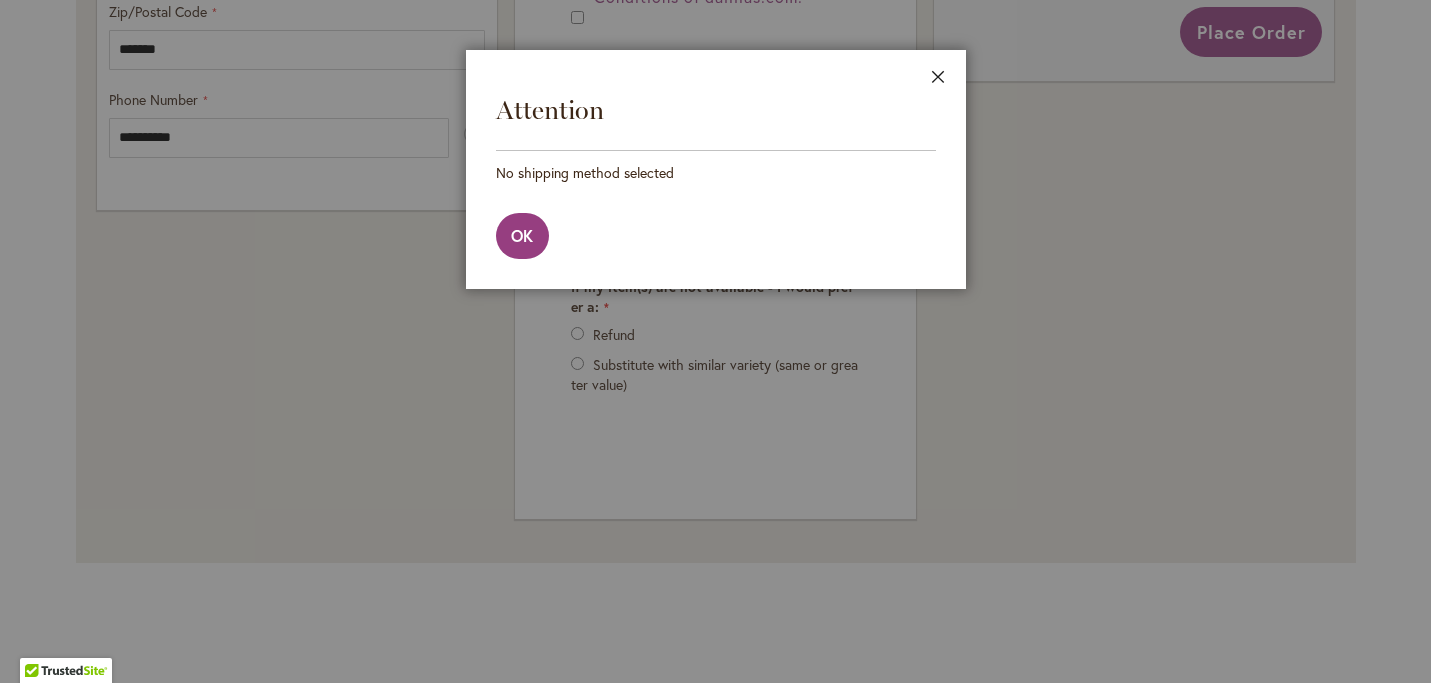 click on "Close" at bounding box center [938, 81] 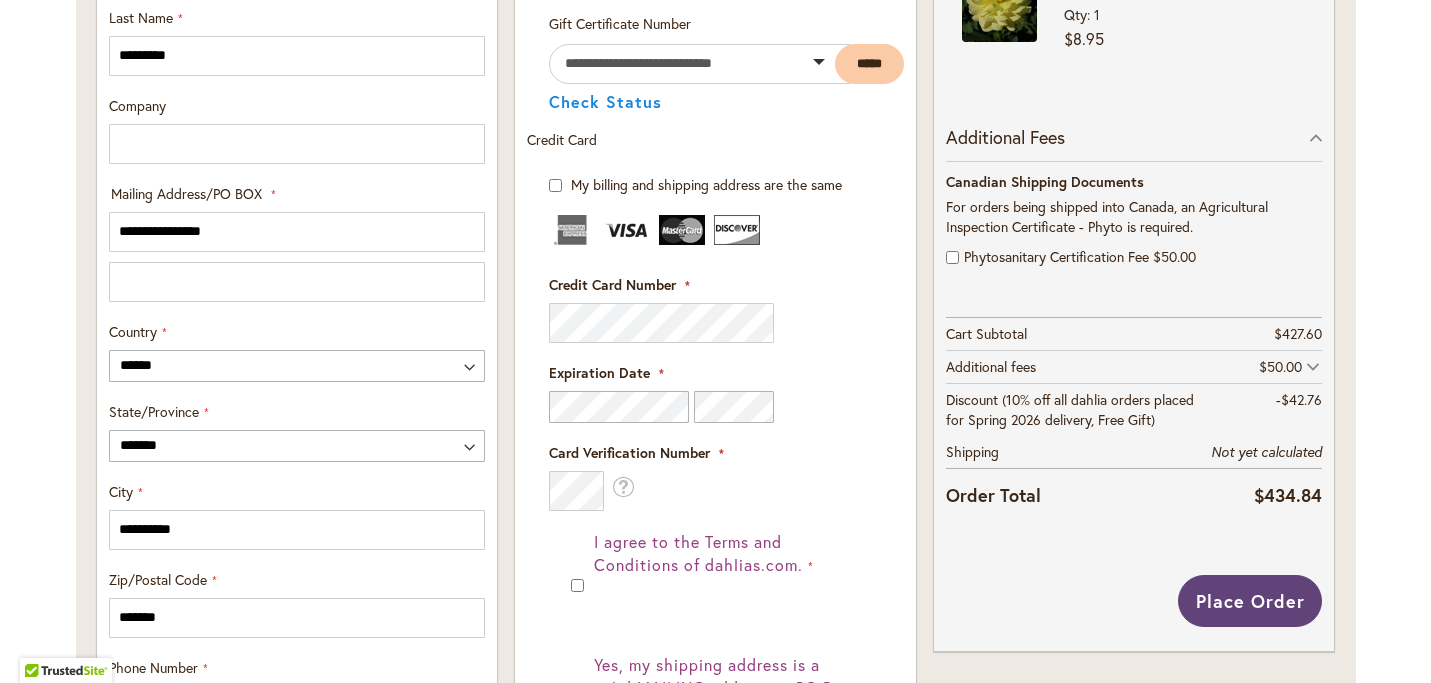scroll, scrollTop: 866, scrollLeft: 0, axis: vertical 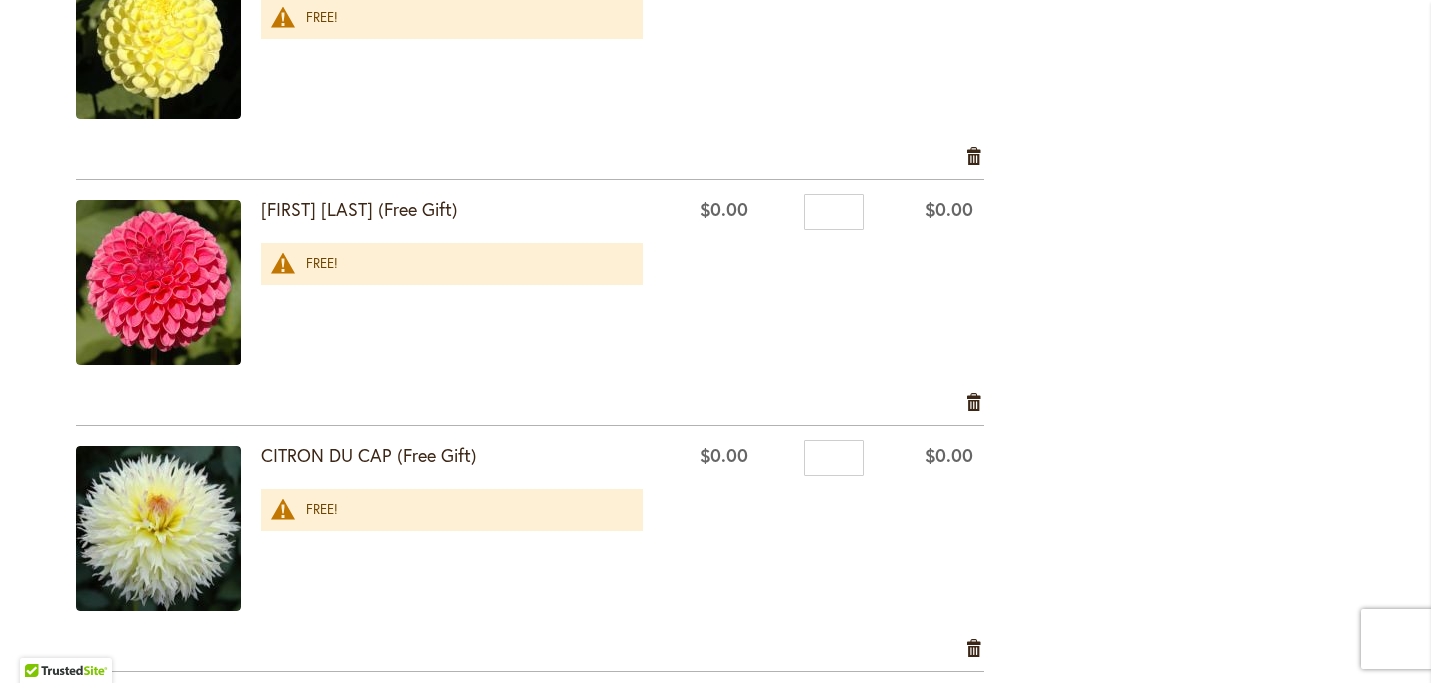 click on "Proceed to Checkout" at bounding box center [1195, -221] 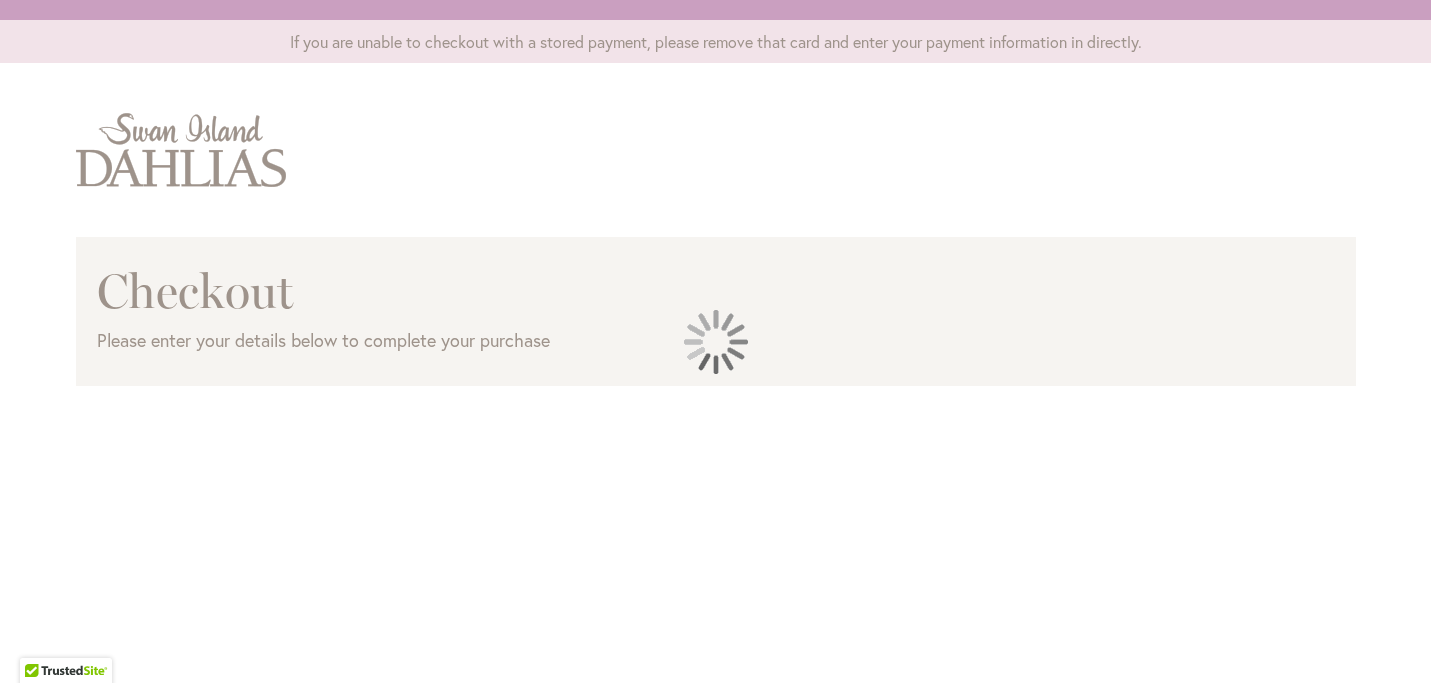 scroll, scrollTop: 0, scrollLeft: 0, axis: both 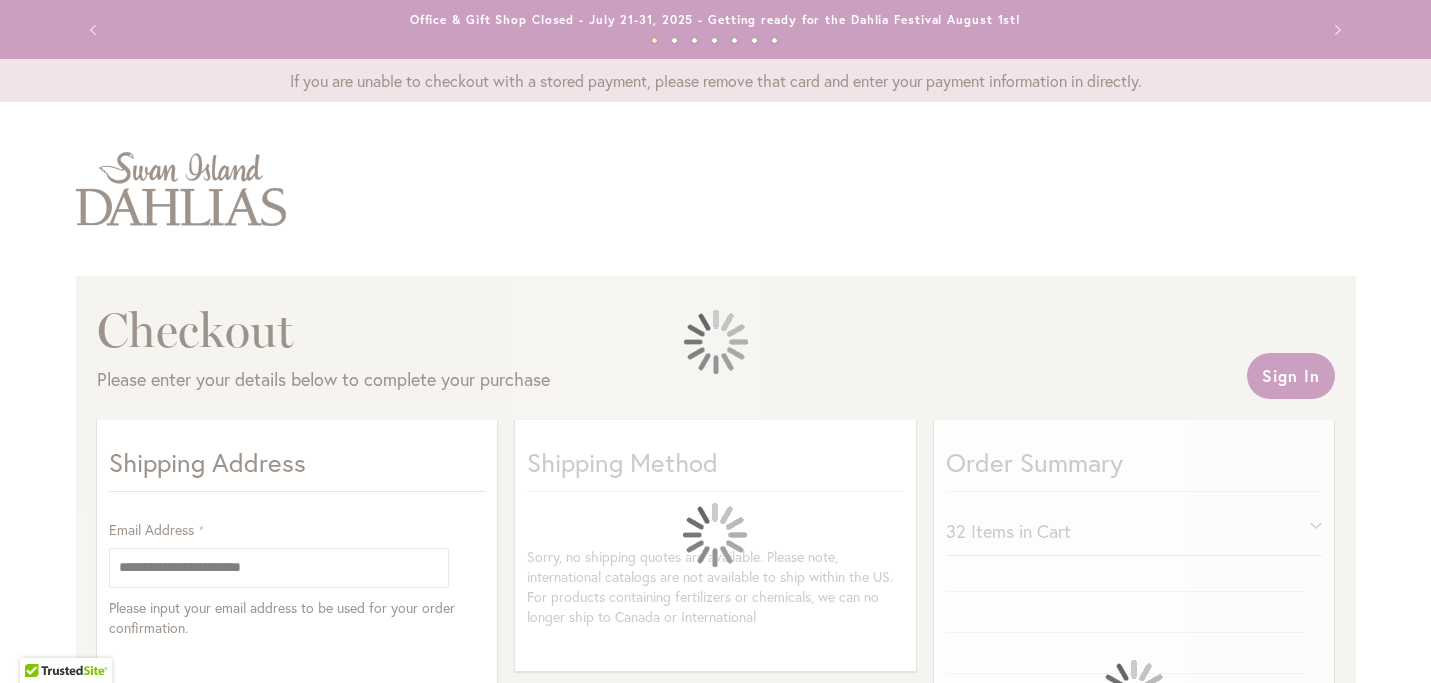 select on "**" 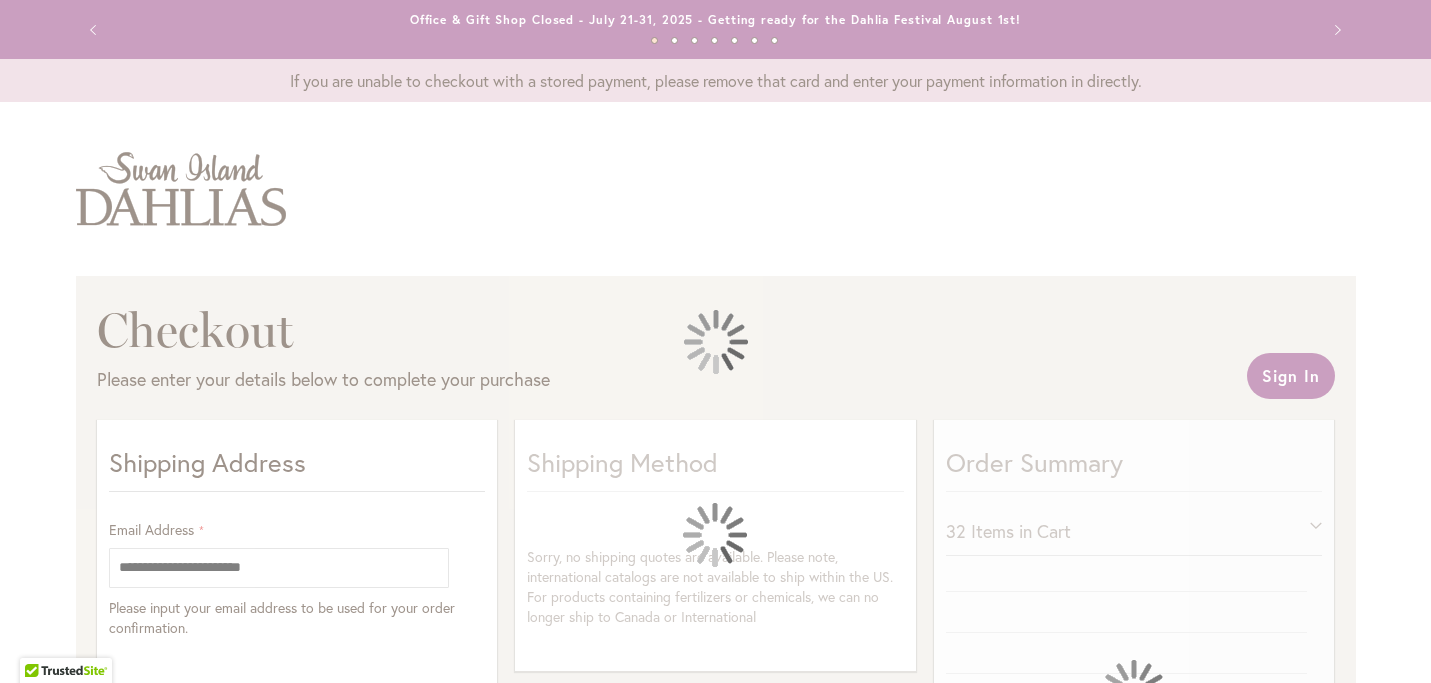 select on "**" 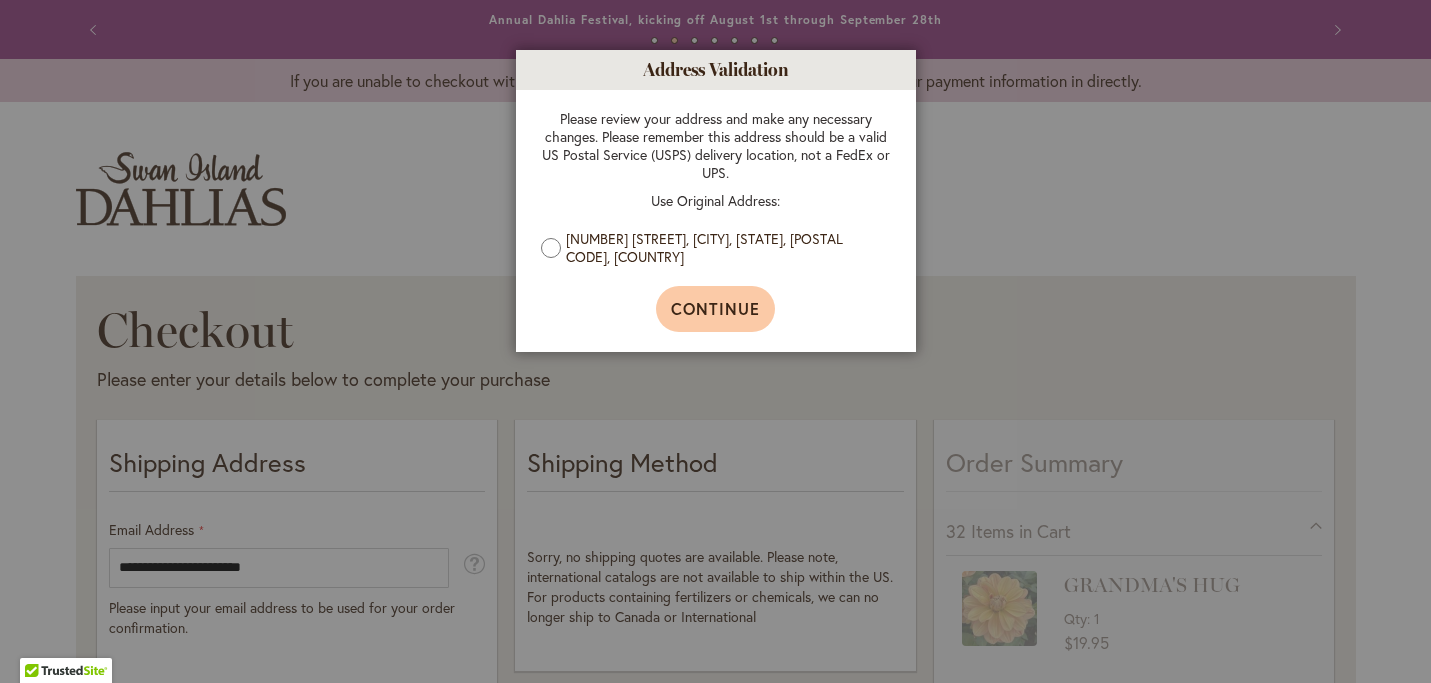 click on "Continue" at bounding box center [715, 308] 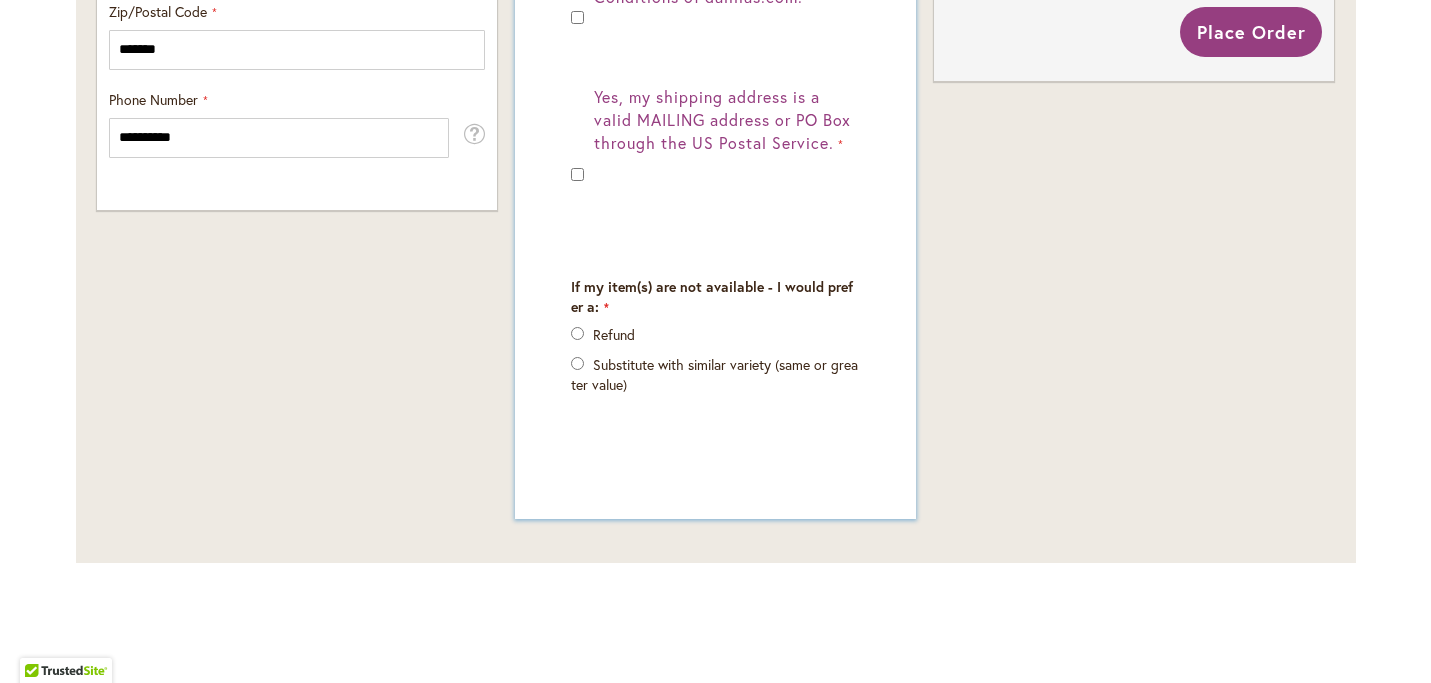 scroll, scrollTop: 1470, scrollLeft: 0, axis: vertical 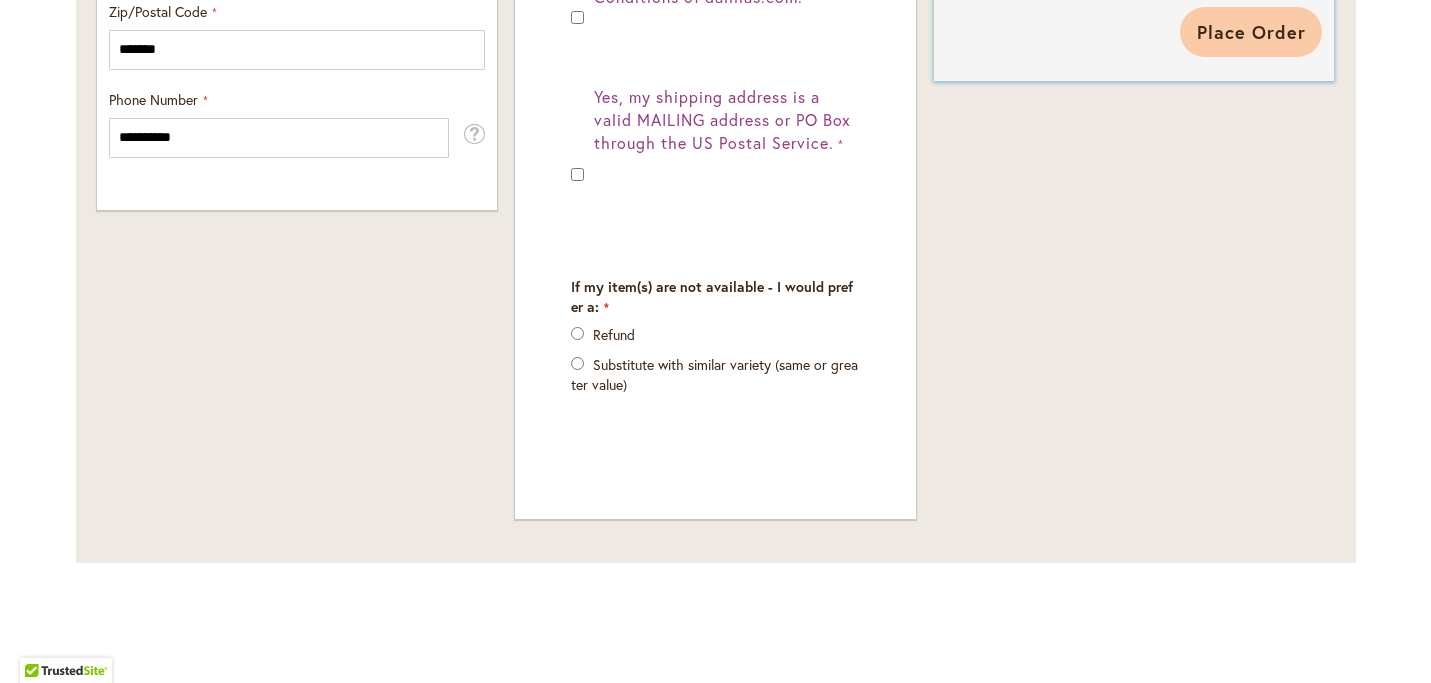 click on "Place Order" at bounding box center [1251, 32] 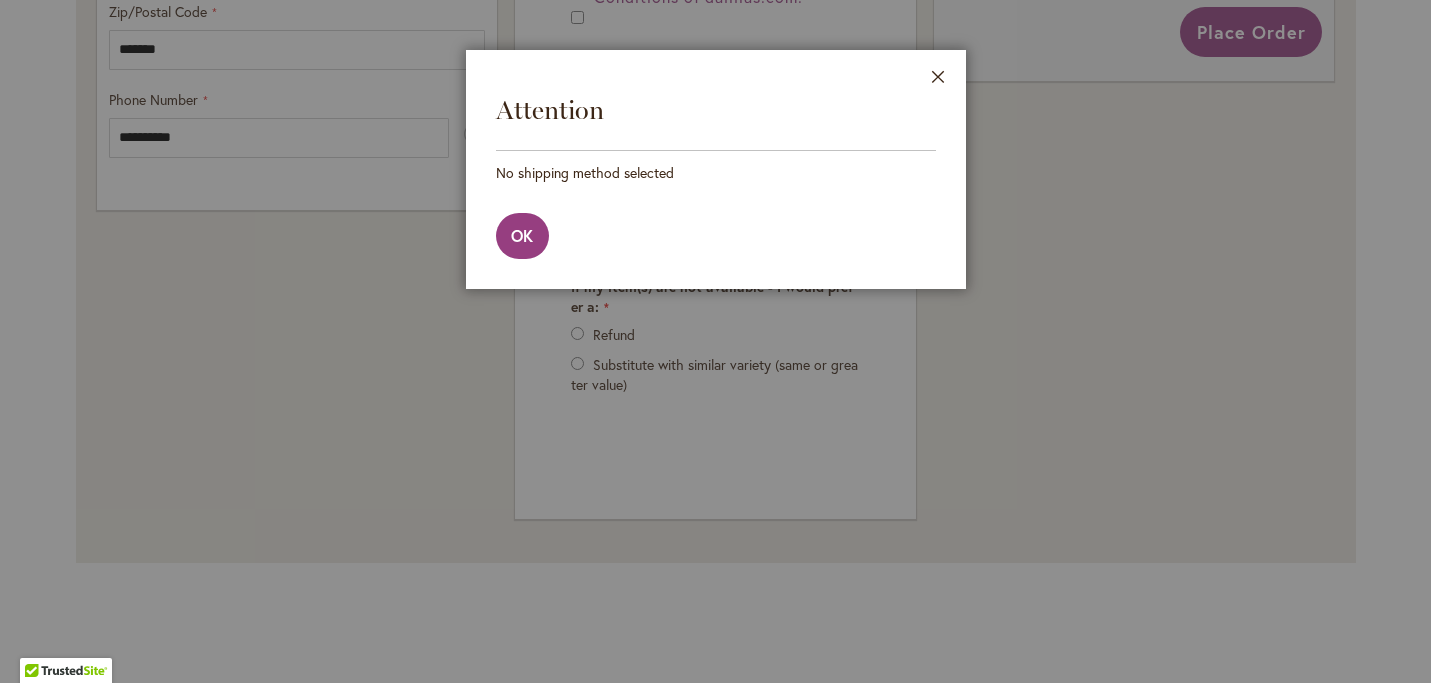 click at bounding box center [715, 341] 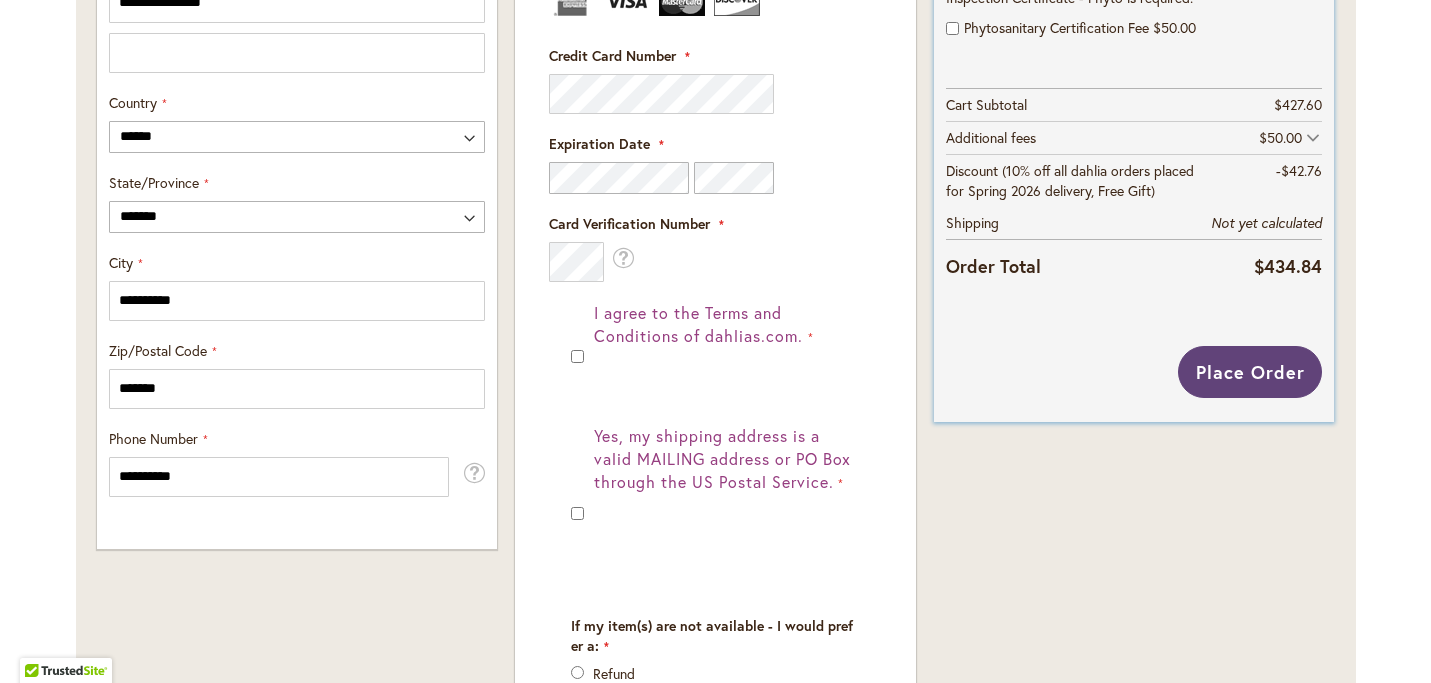 scroll, scrollTop: 1134, scrollLeft: 0, axis: vertical 